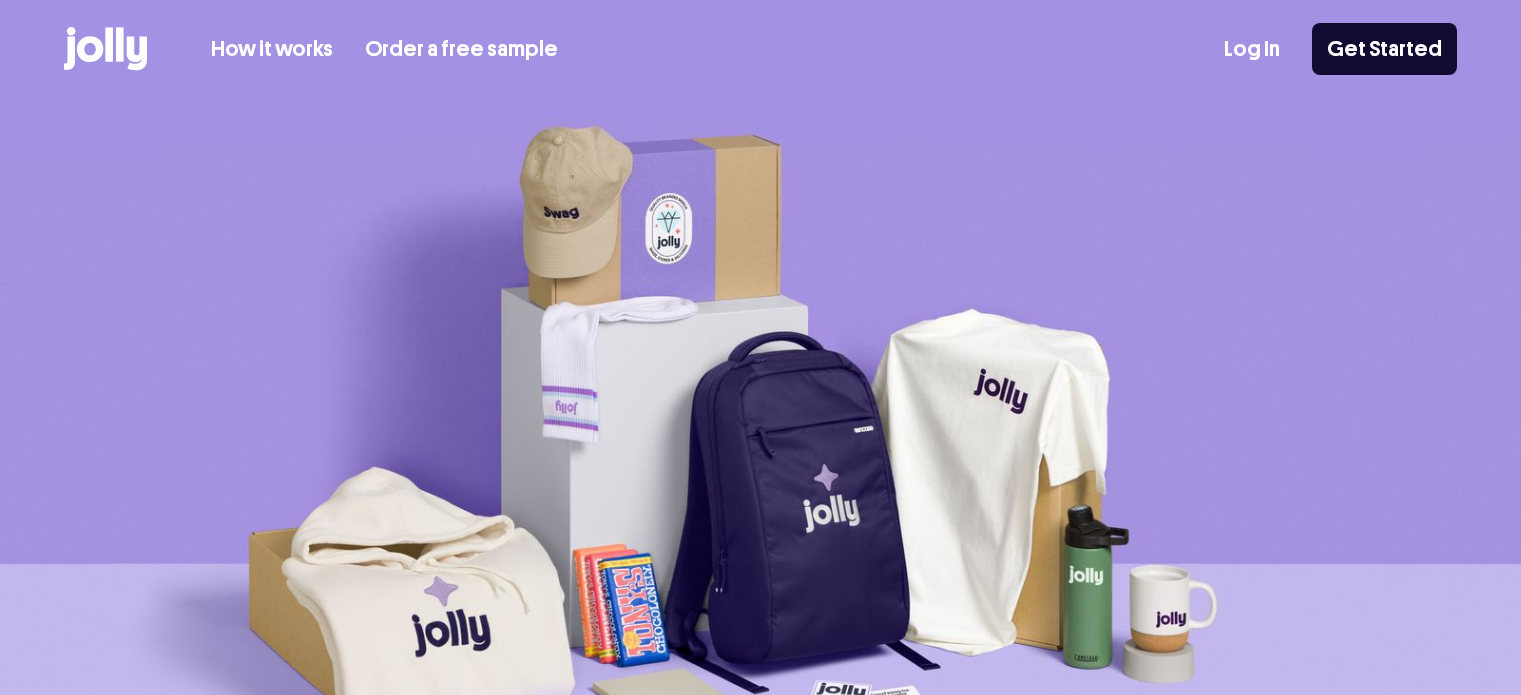 scroll, scrollTop: 0, scrollLeft: 0, axis: both 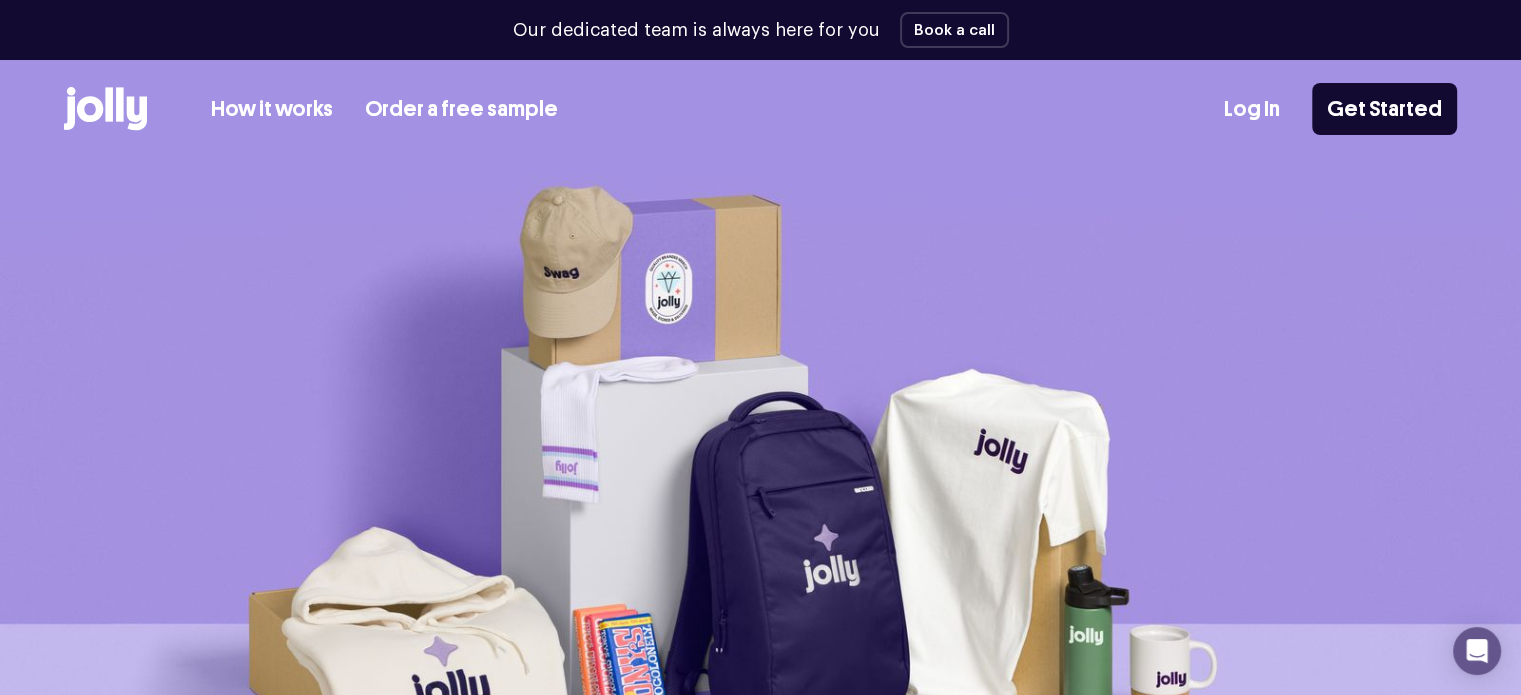 click on "Log In" at bounding box center (1252, 109) 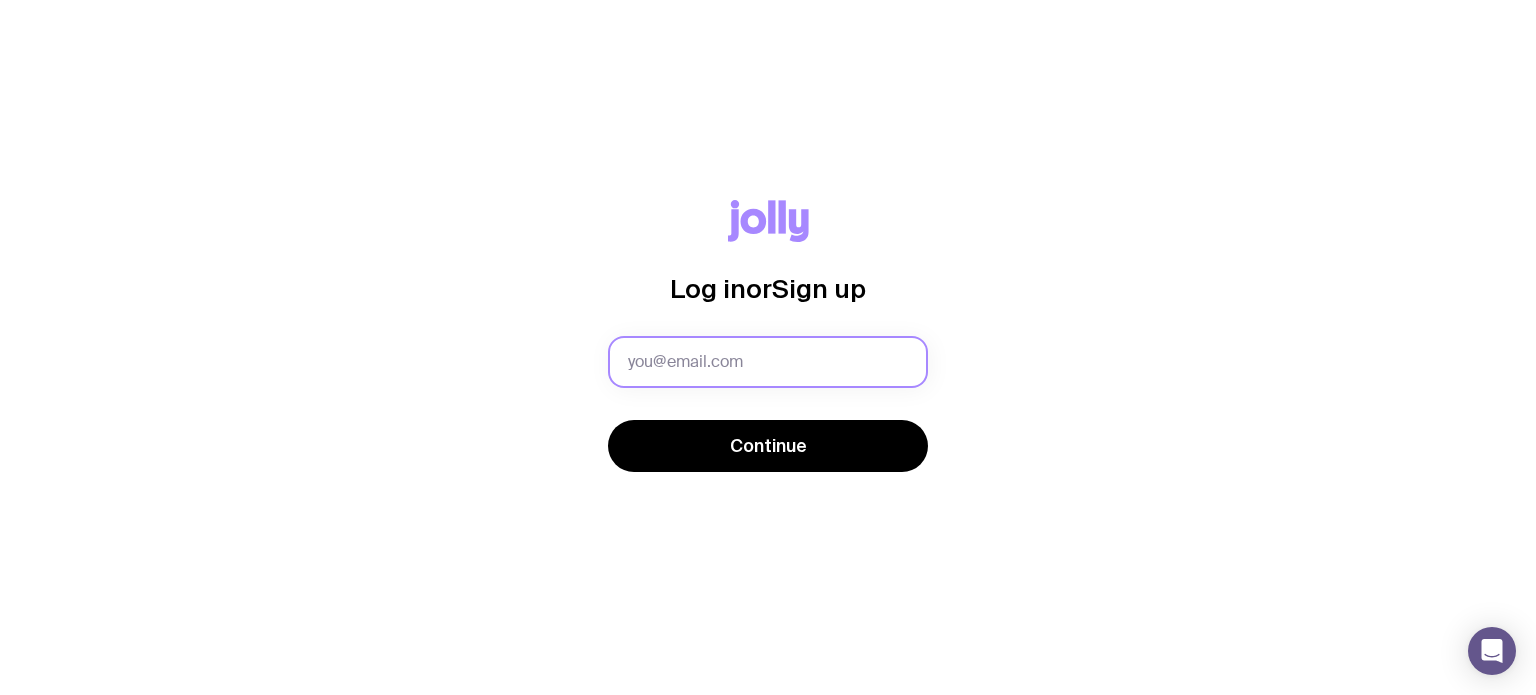 scroll, scrollTop: 0, scrollLeft: 0, axis: both 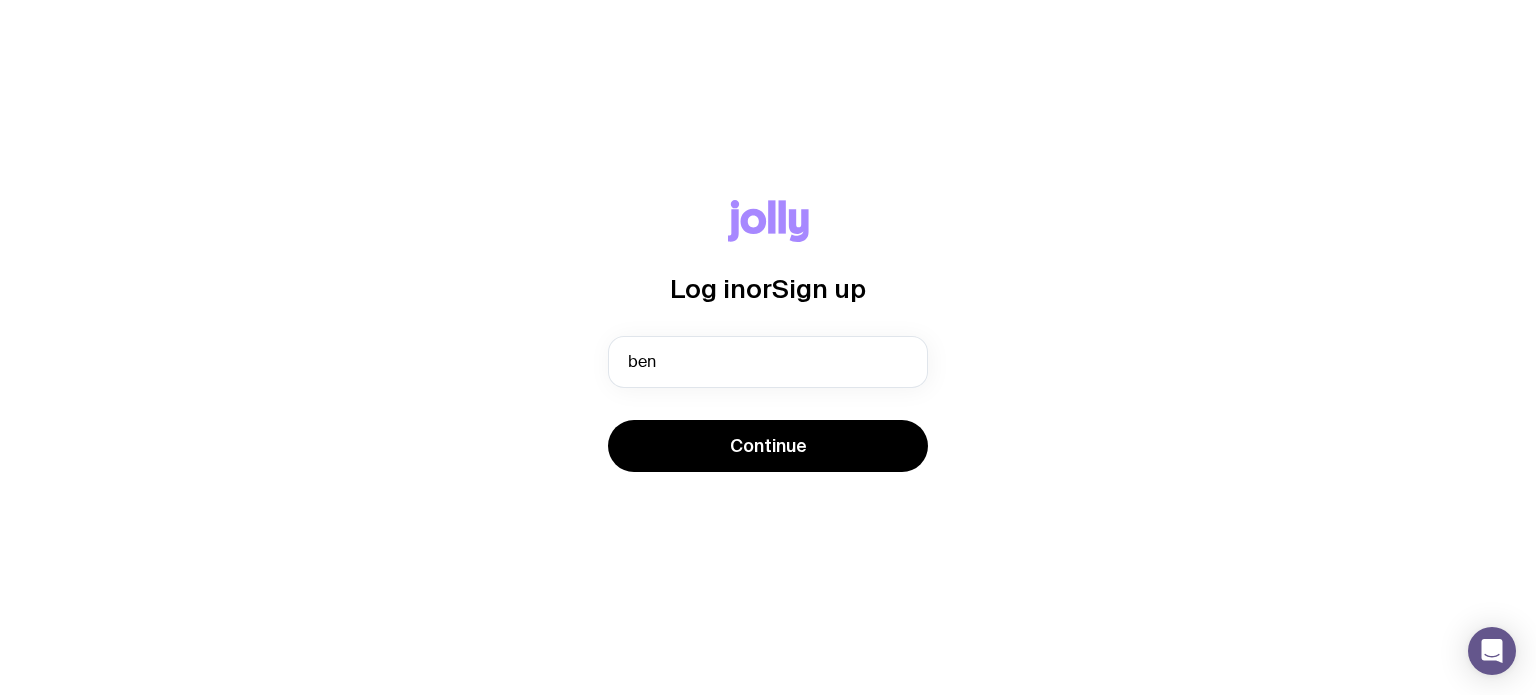 type on "[FIRST]@[DOMAIN]" 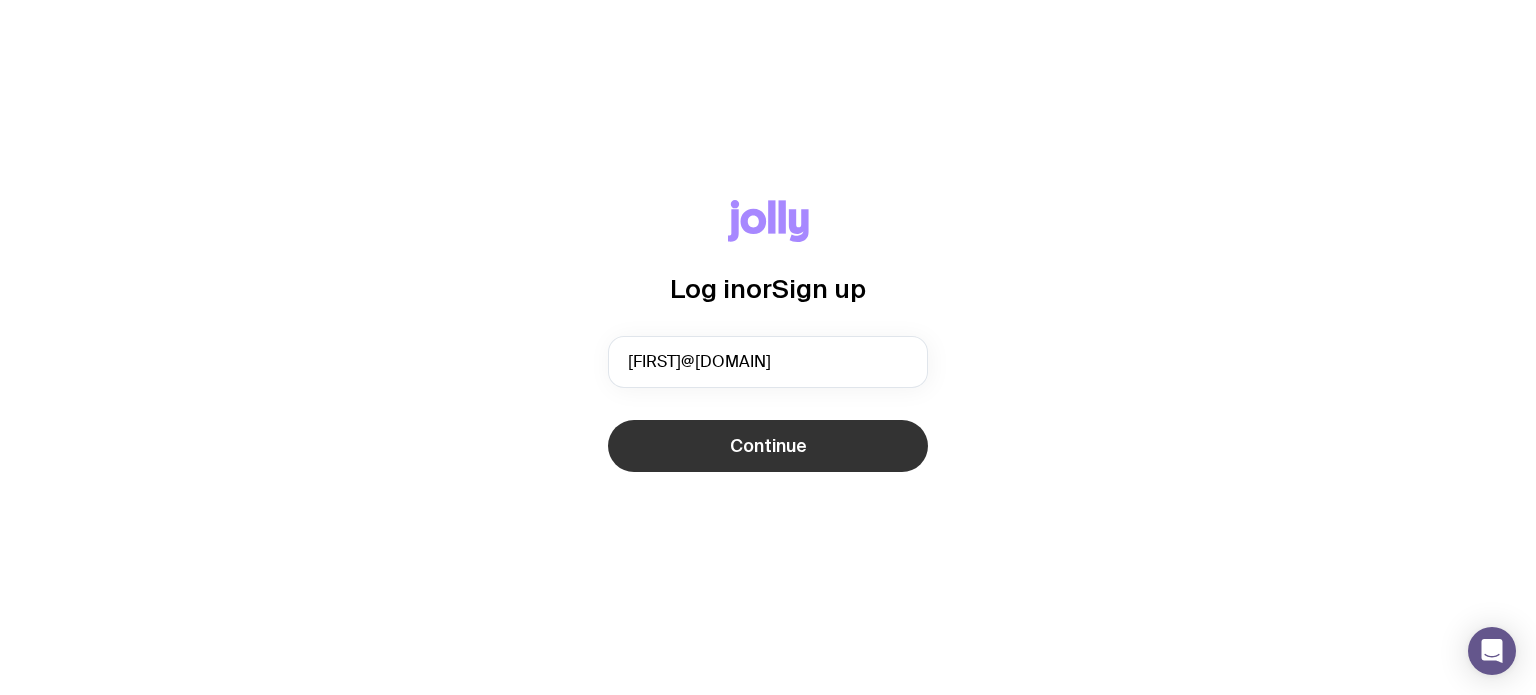 click on "Continue" 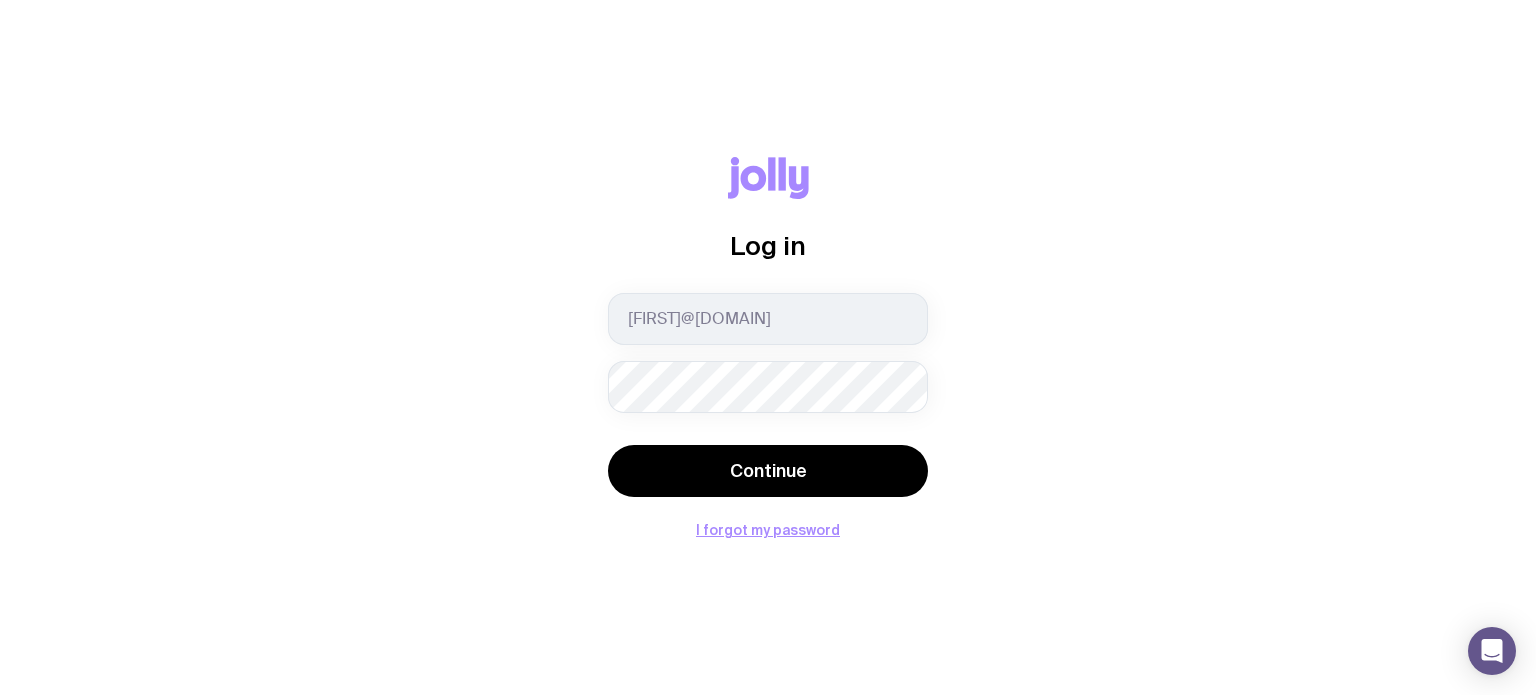 click on "Continue" at bounding box center (768, 471) 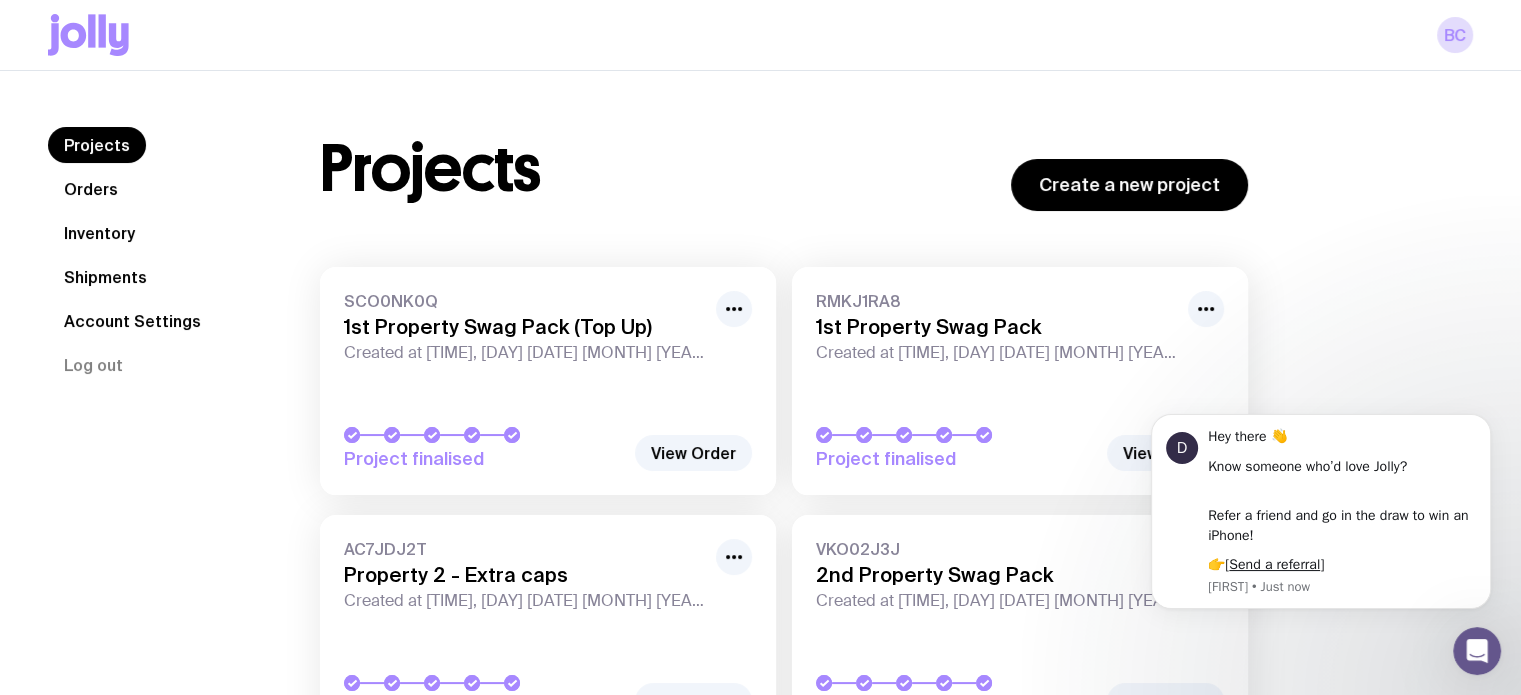scroll, scrollTop: 0, scrollLeft: 0, axis: both 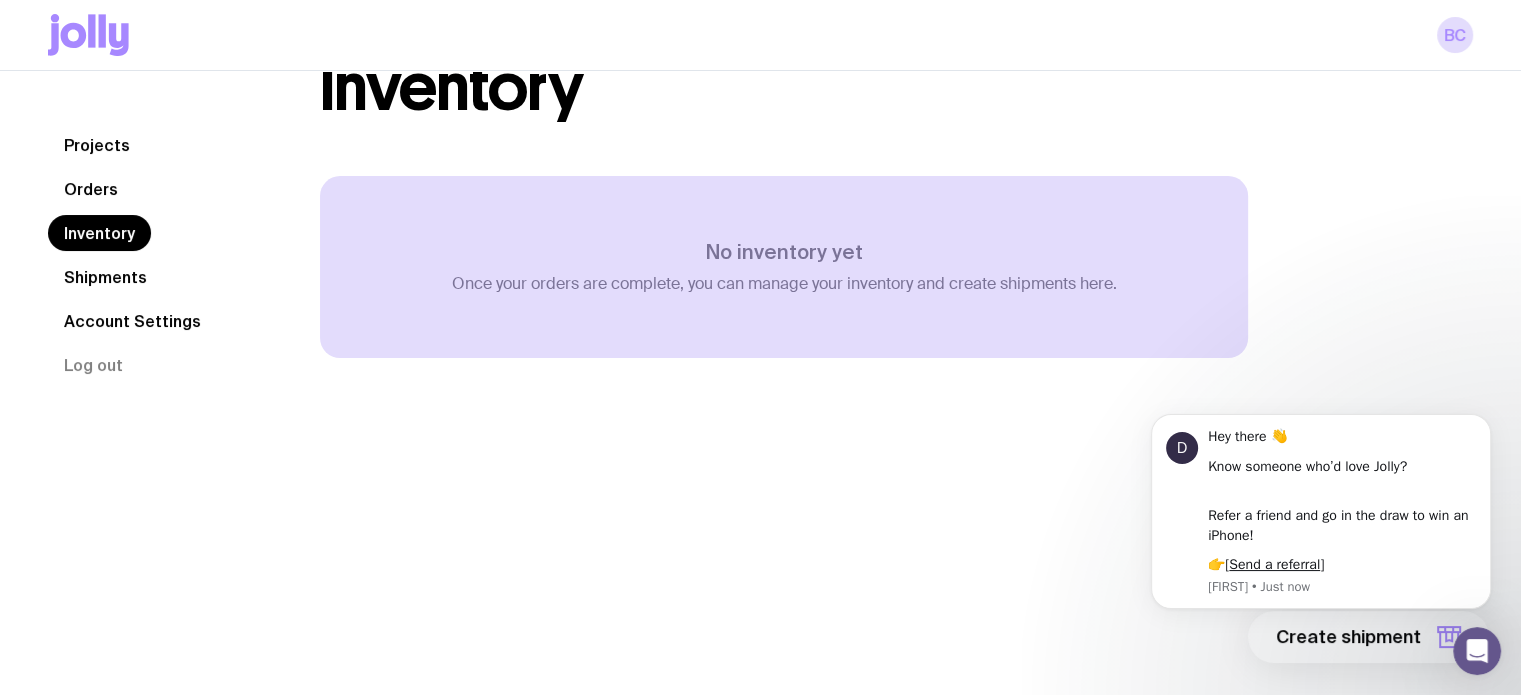 click on "Orders" 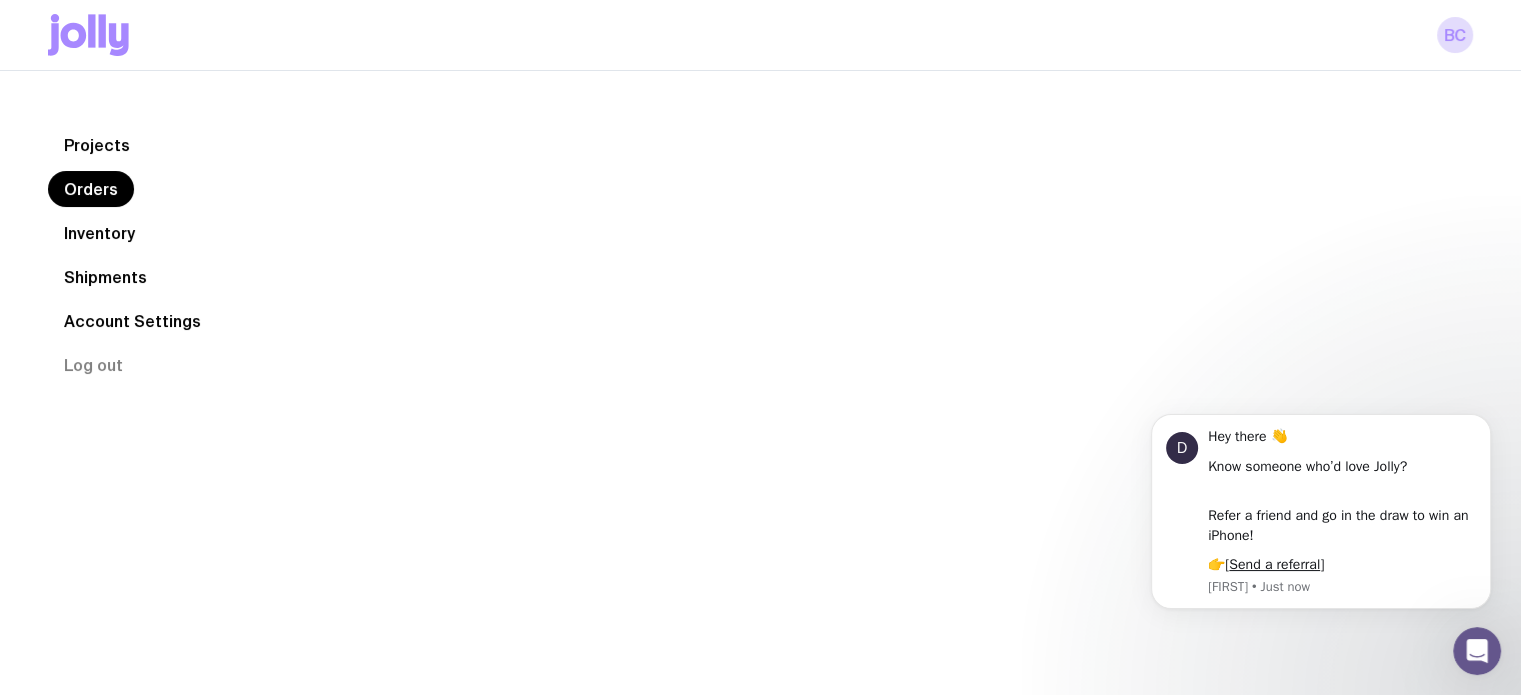 scroll, scrollTop: 0, scrollLeft: 0, axis: both 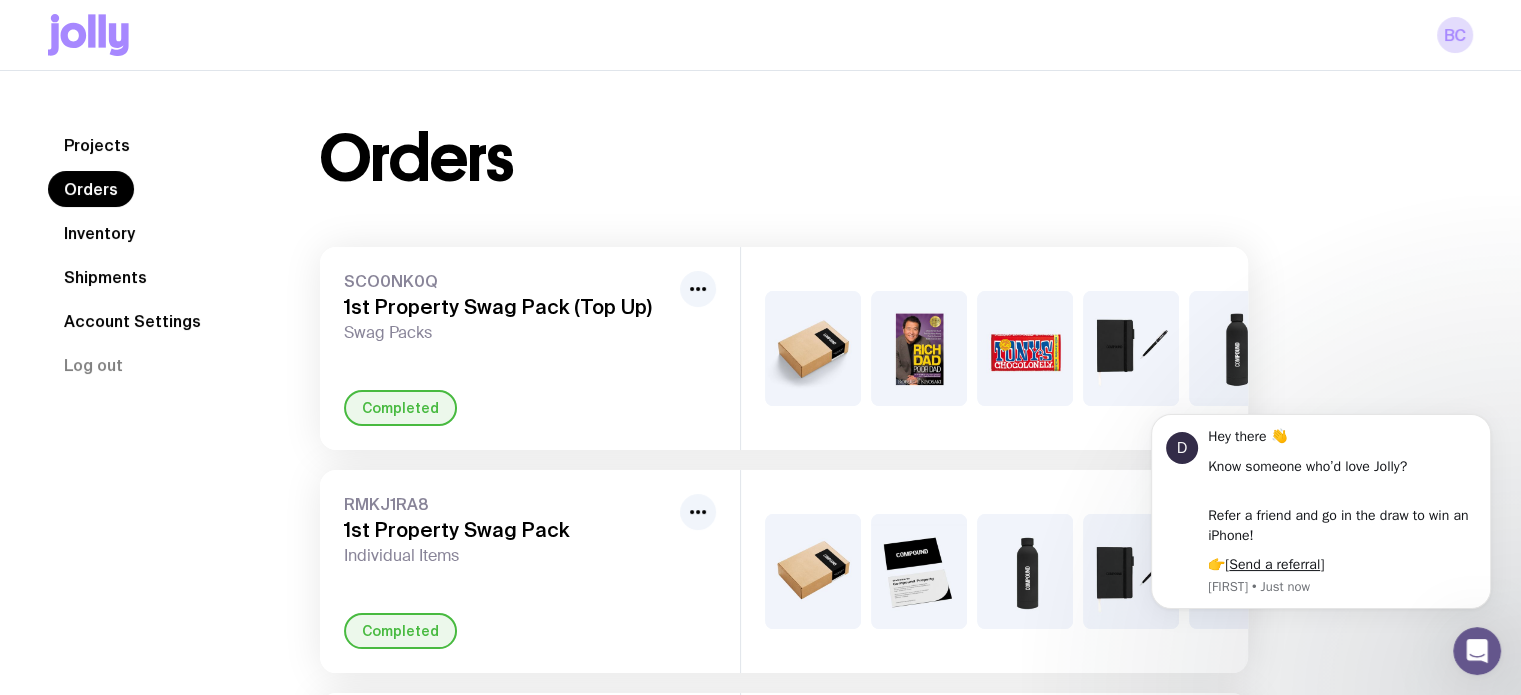 click on "Inventory" 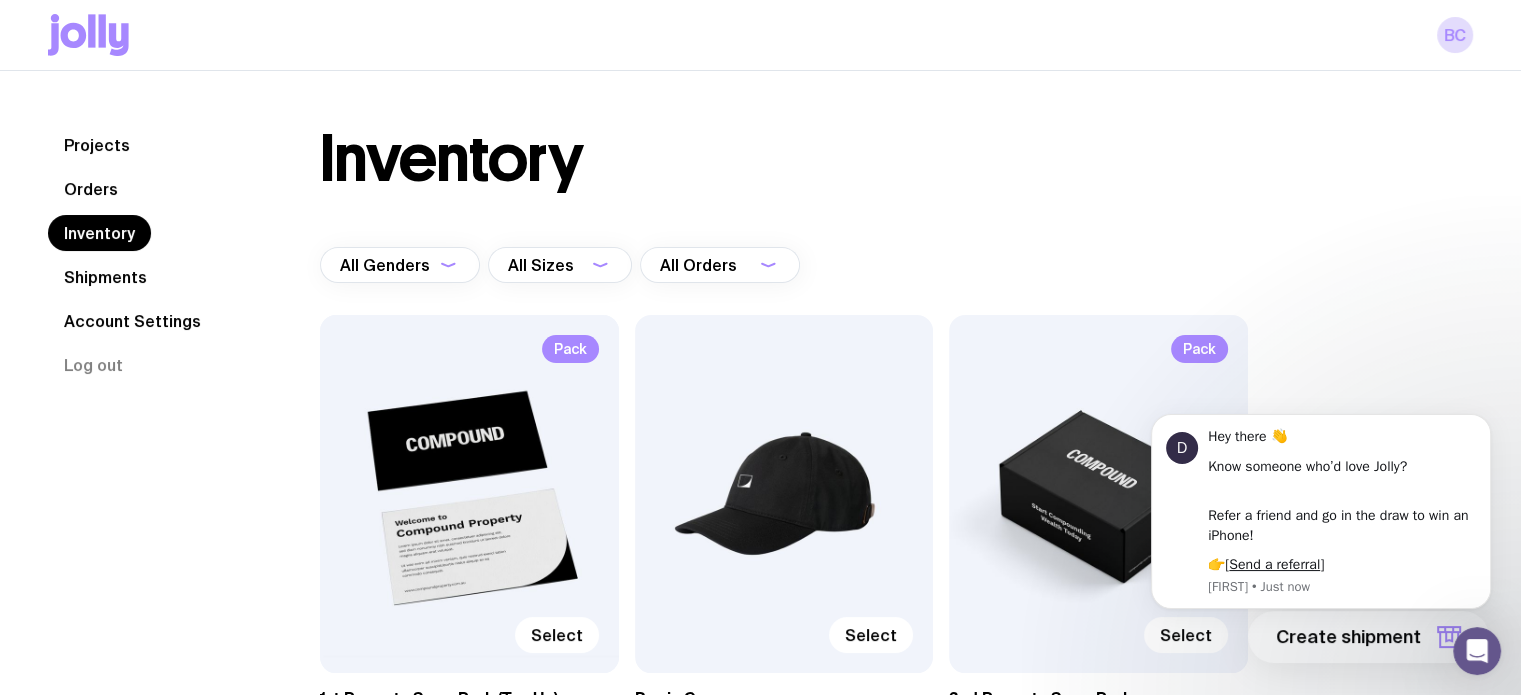 click on "Orders" 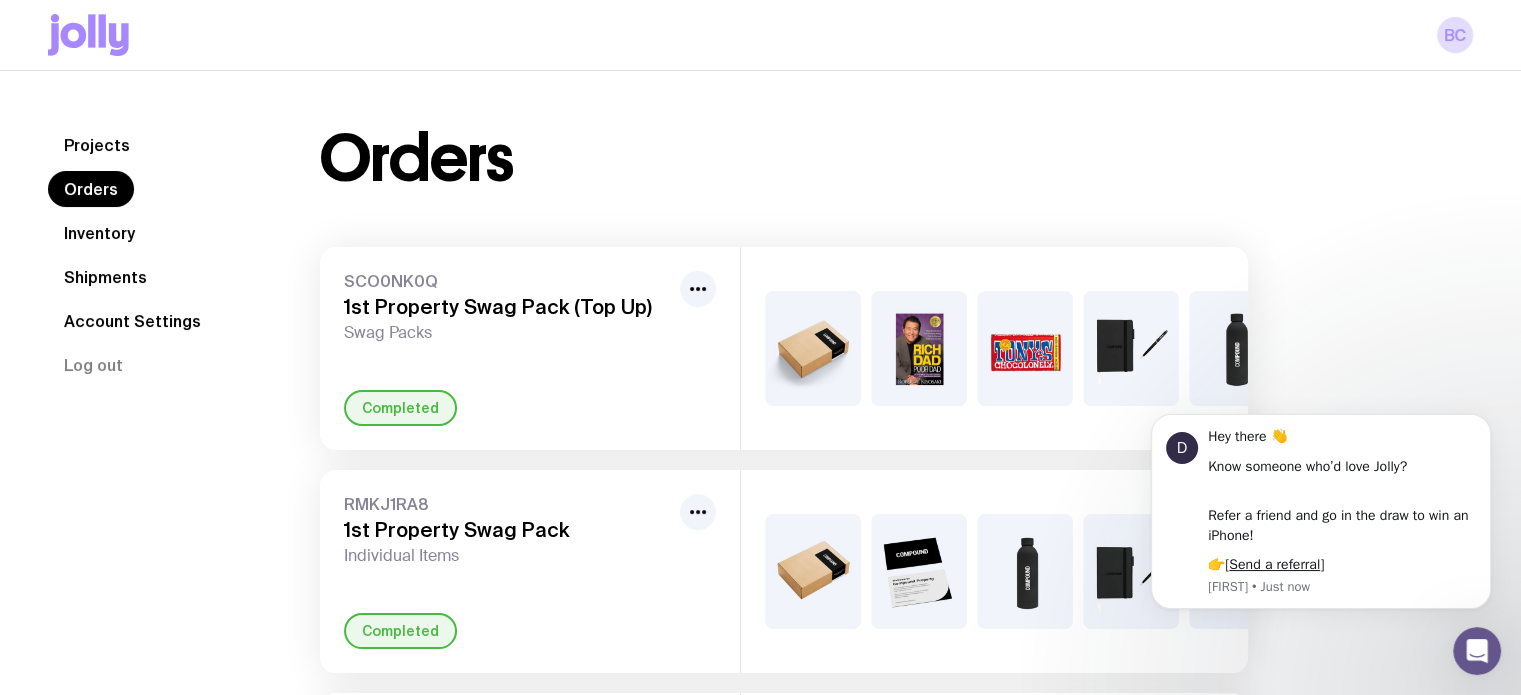 click on "Completed" at bounding box center [400, 408] 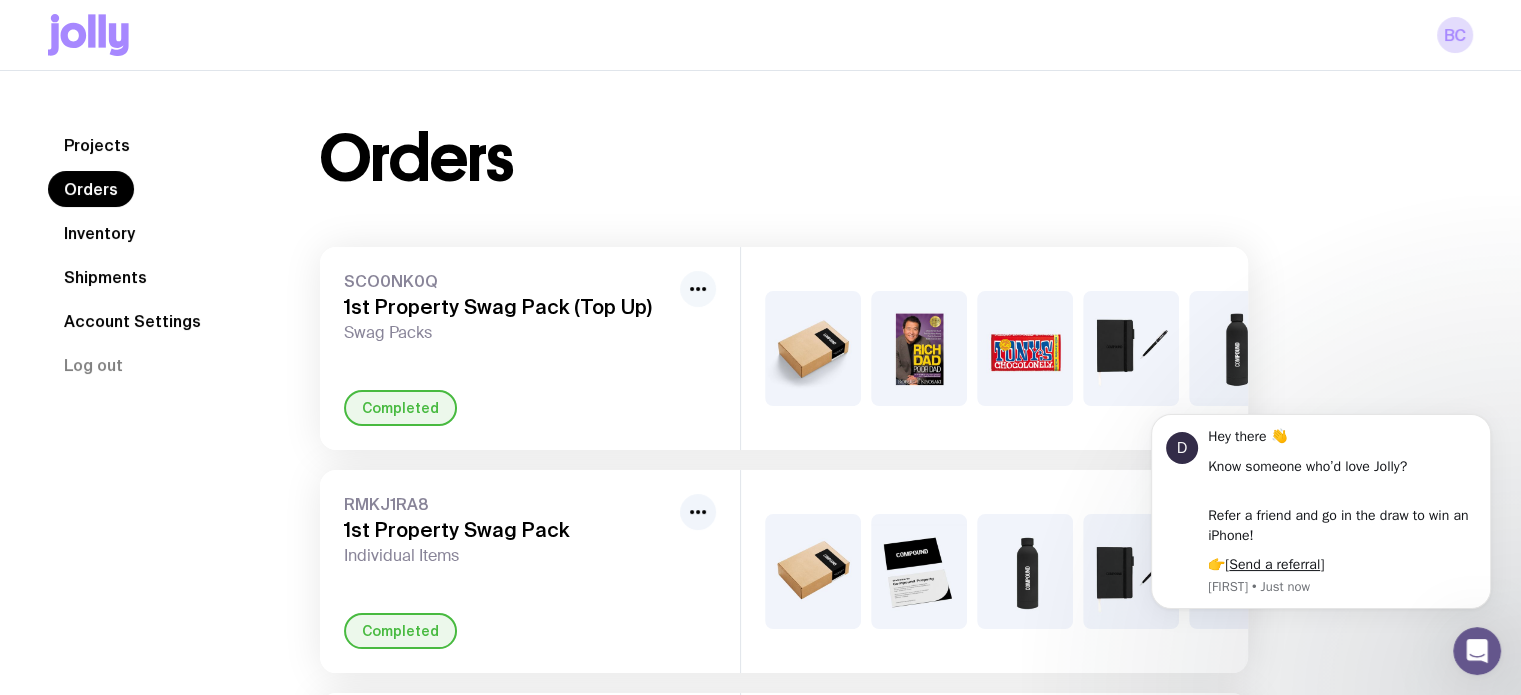 click 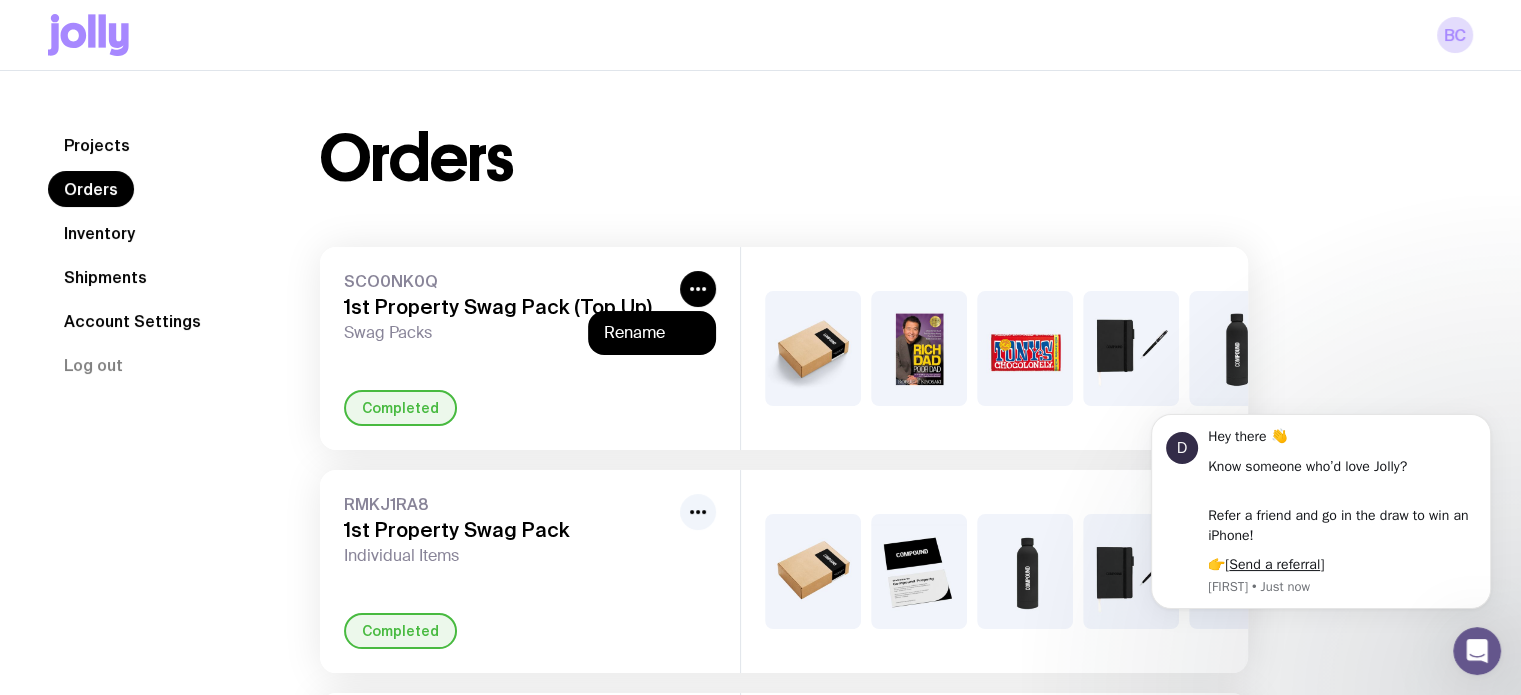 click on "Inventory" 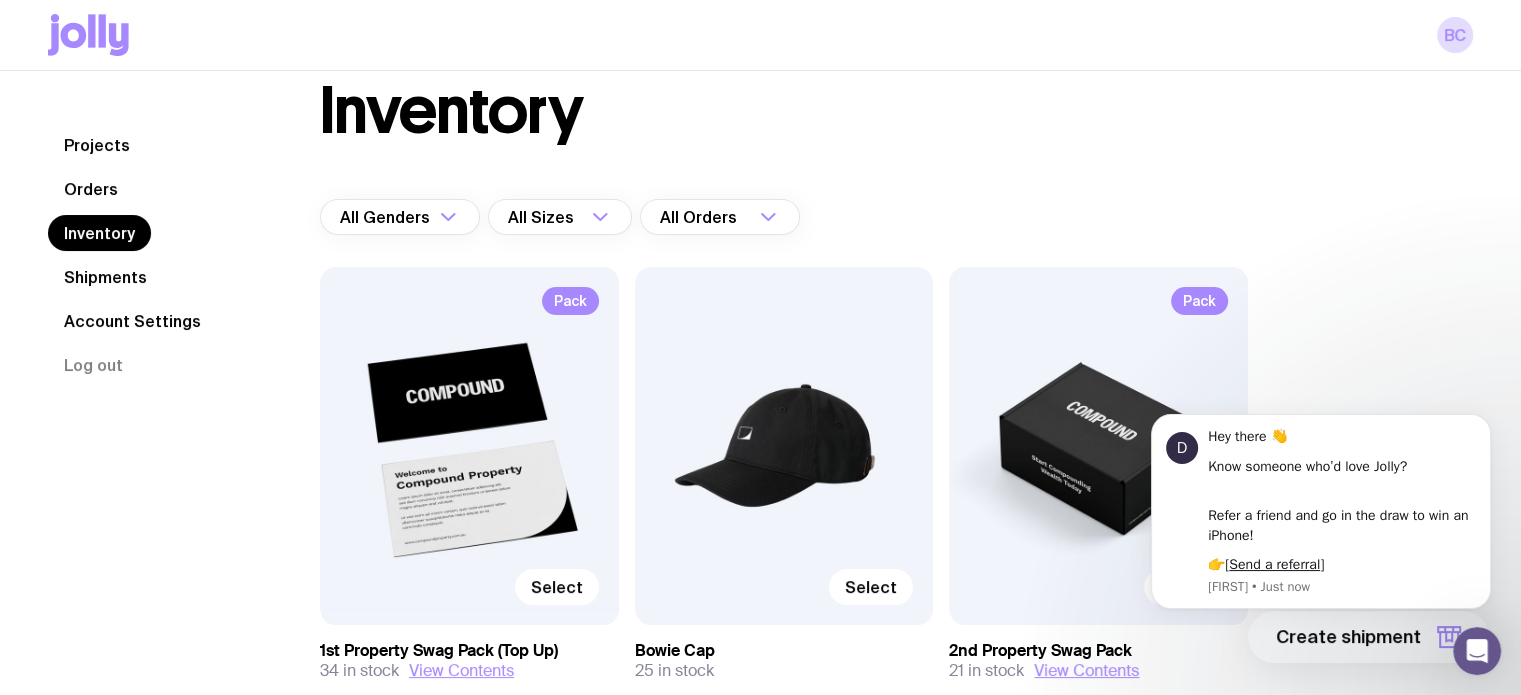 scroll, scrollTop: 170, scrollLeft: 0, axis: vertical 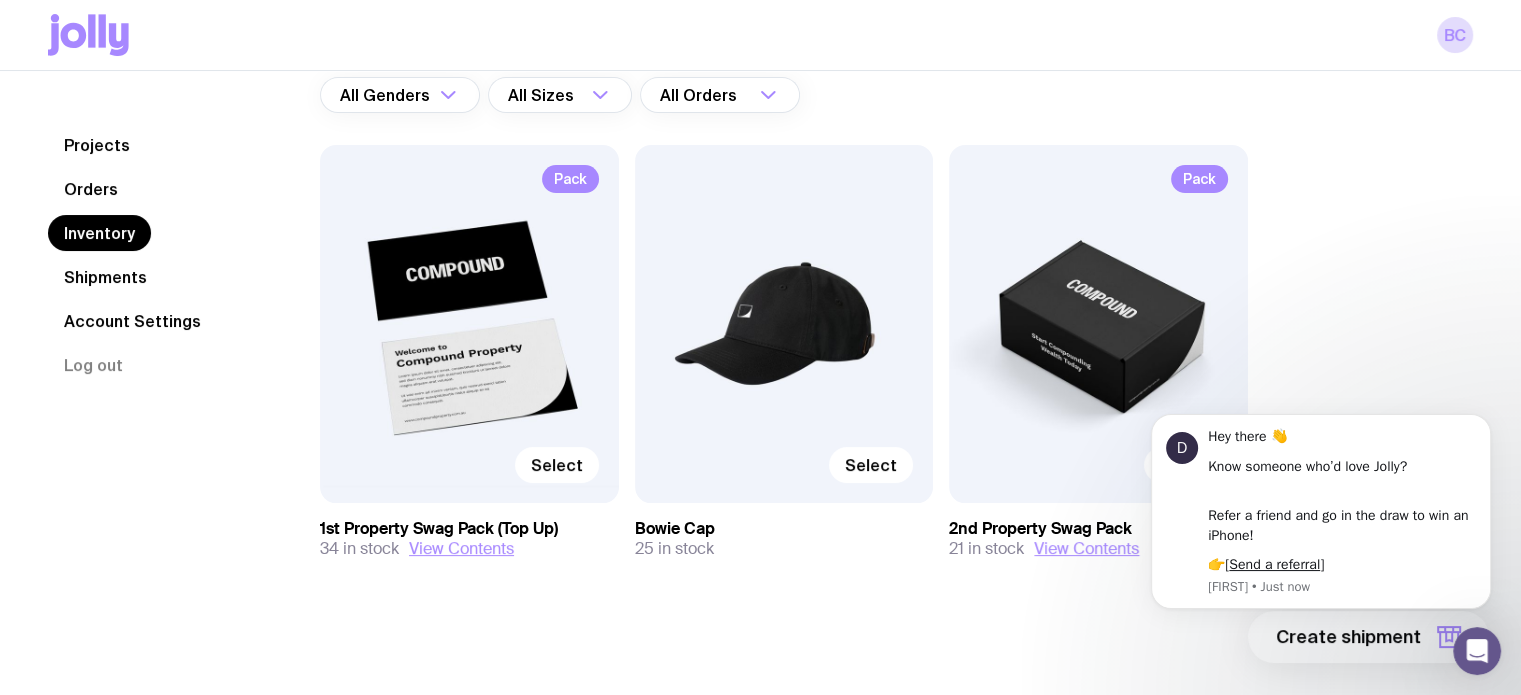 click on "Pack  Select" 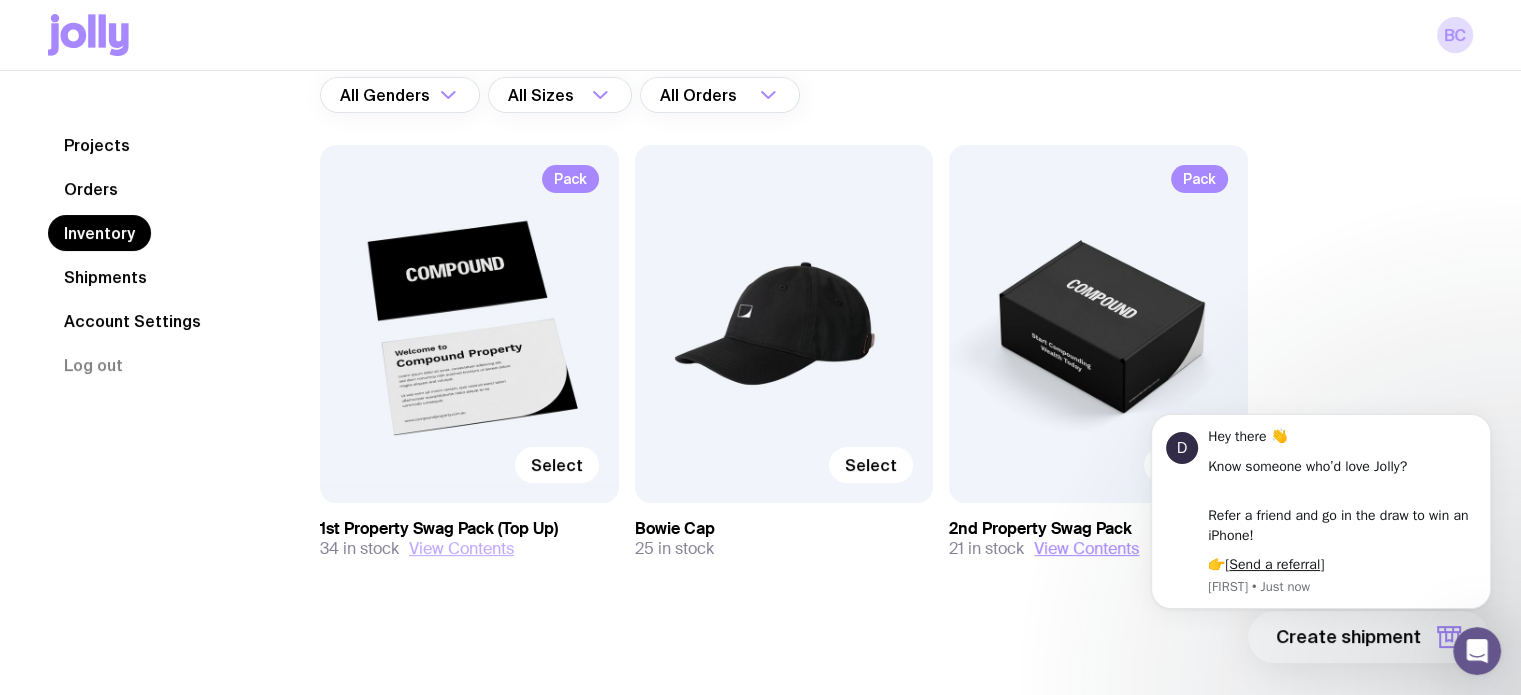 click on "View Contents" at bounding box center (461, 549) 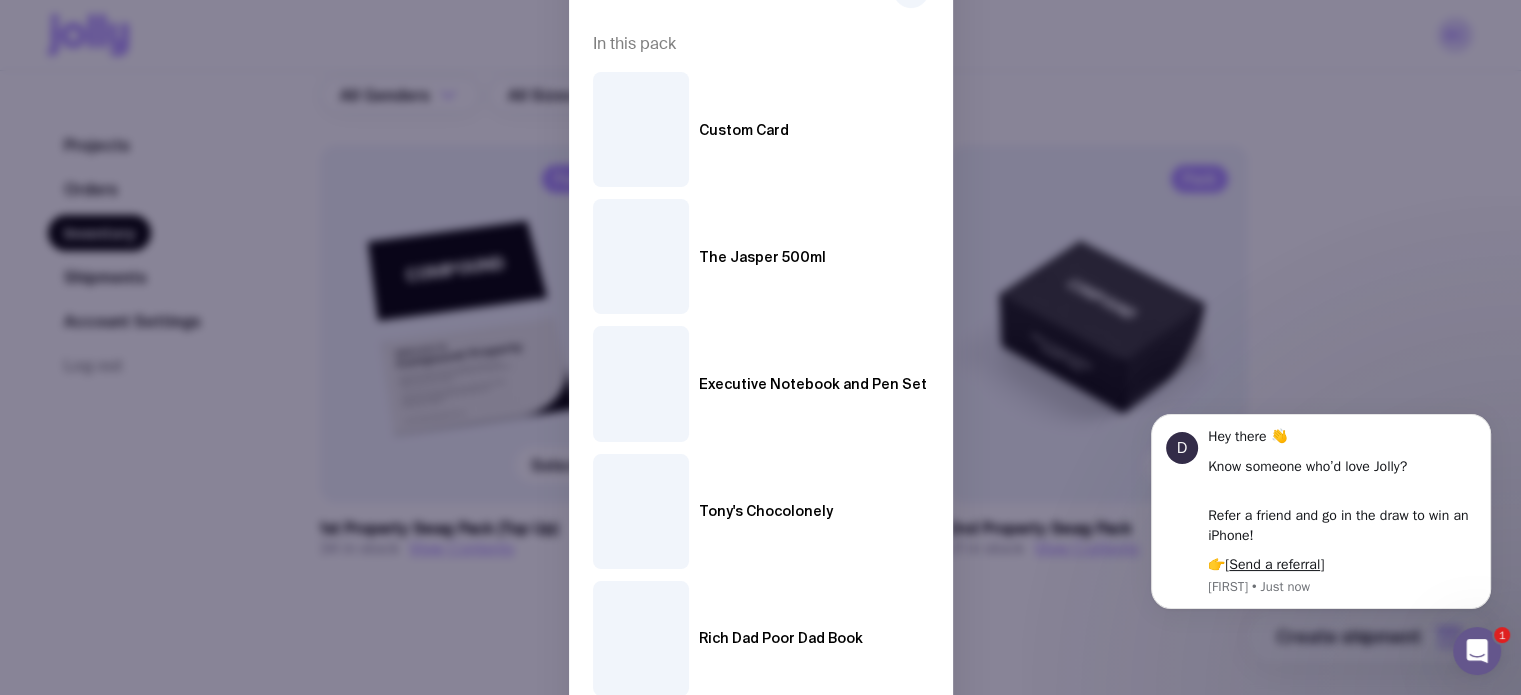 scroll, scrollTop: 200, scrollLeft: 0, axis: vertical 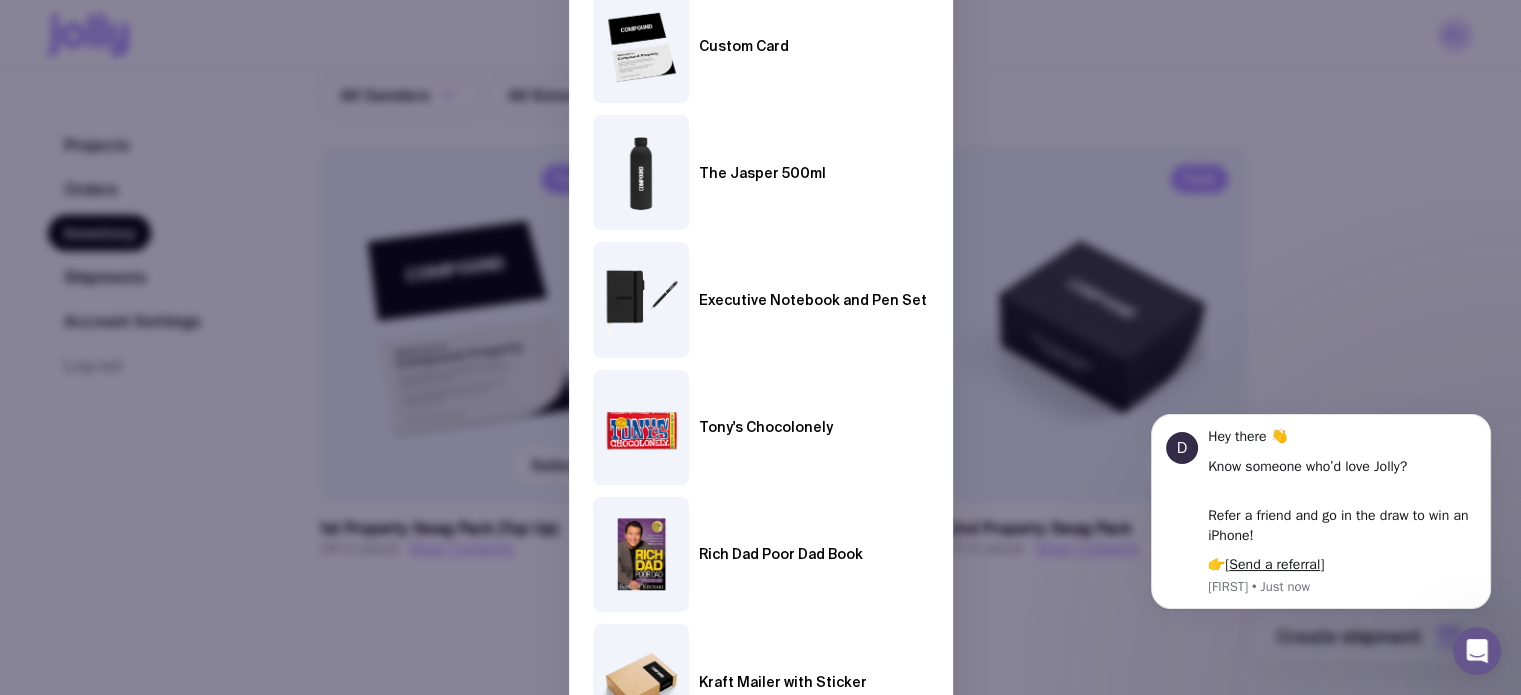 click on "1st Property Swag Pack (Top Up) In this pack Custom Card The Jasper 500ml Executive Notebook and Pen Set [PERSON_NAME]'s Chocolonely Rich Dad Poor Dad Book Kraft Mailer with Sticker Okay" 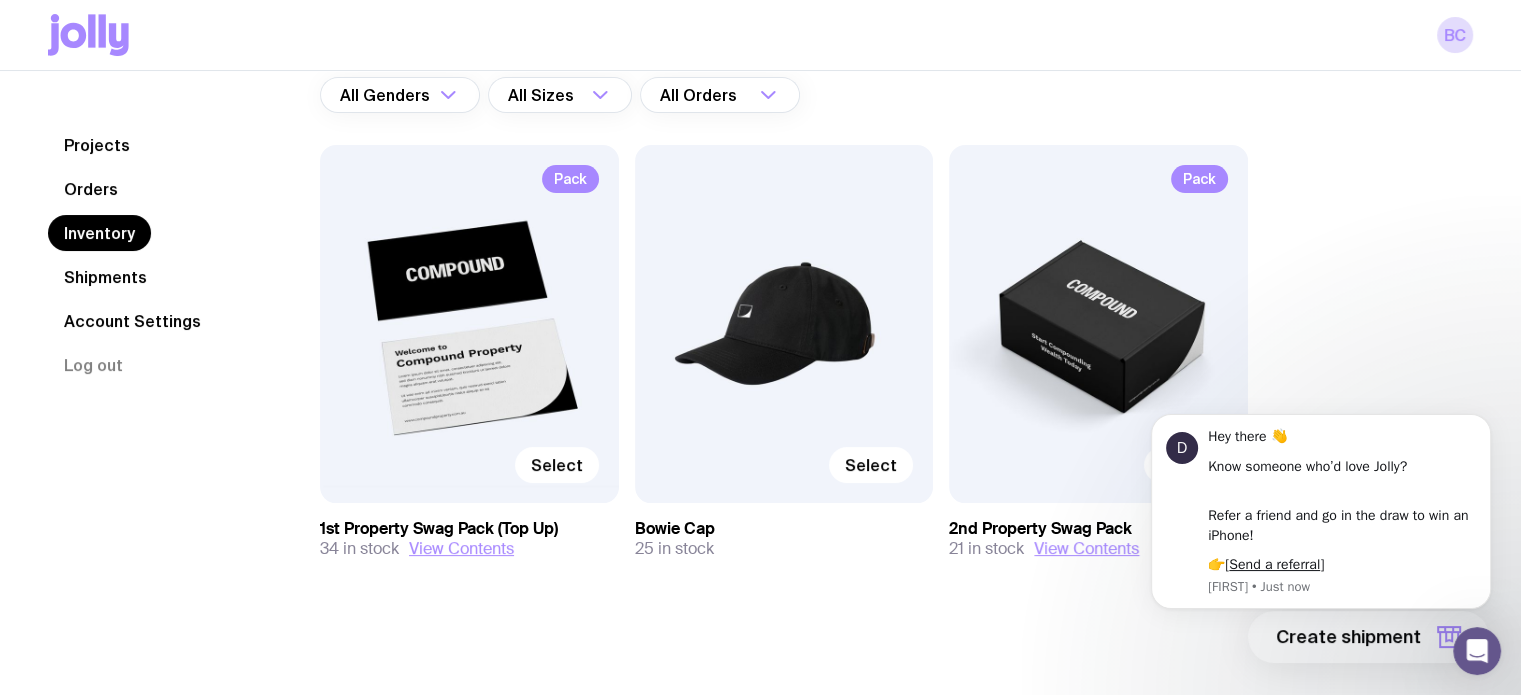 click on "Shipments" 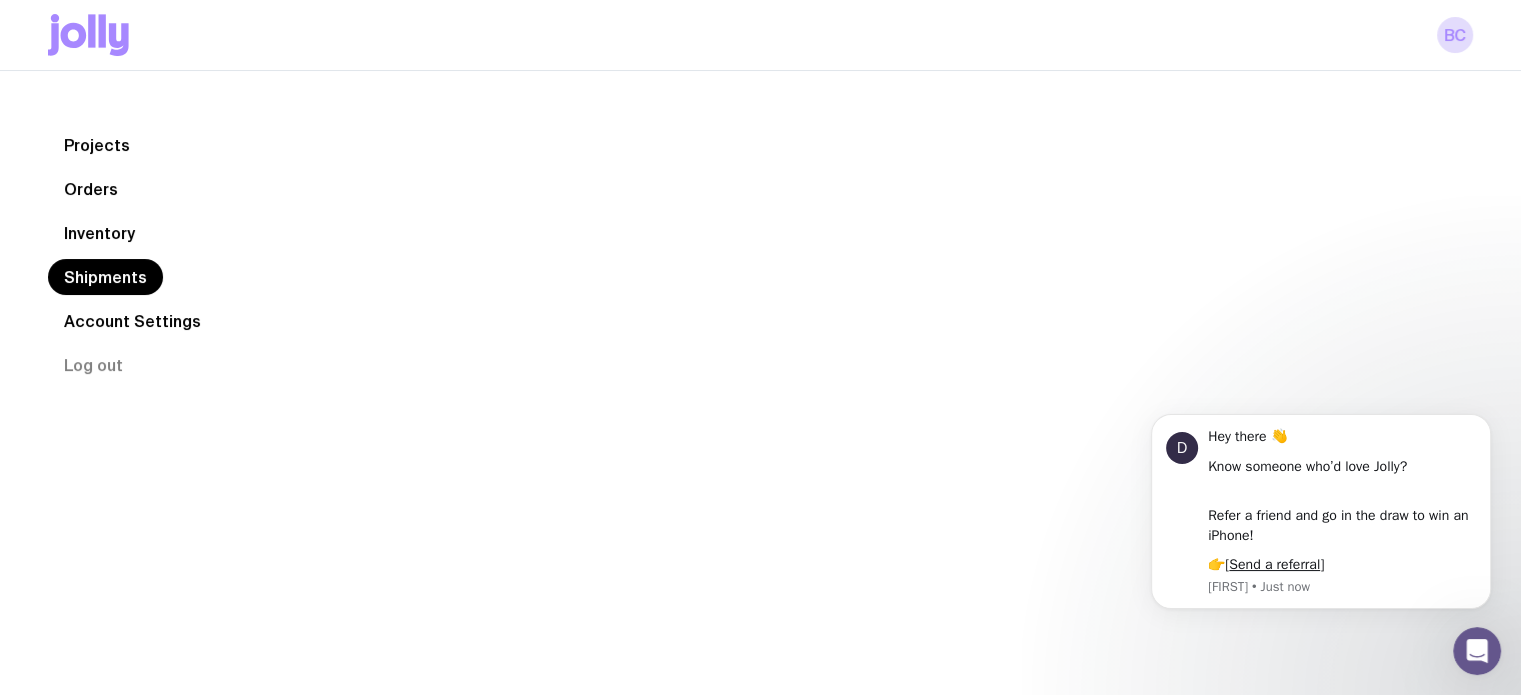scroll, scrollTop: 0, scrollLeft: 0, axis: both 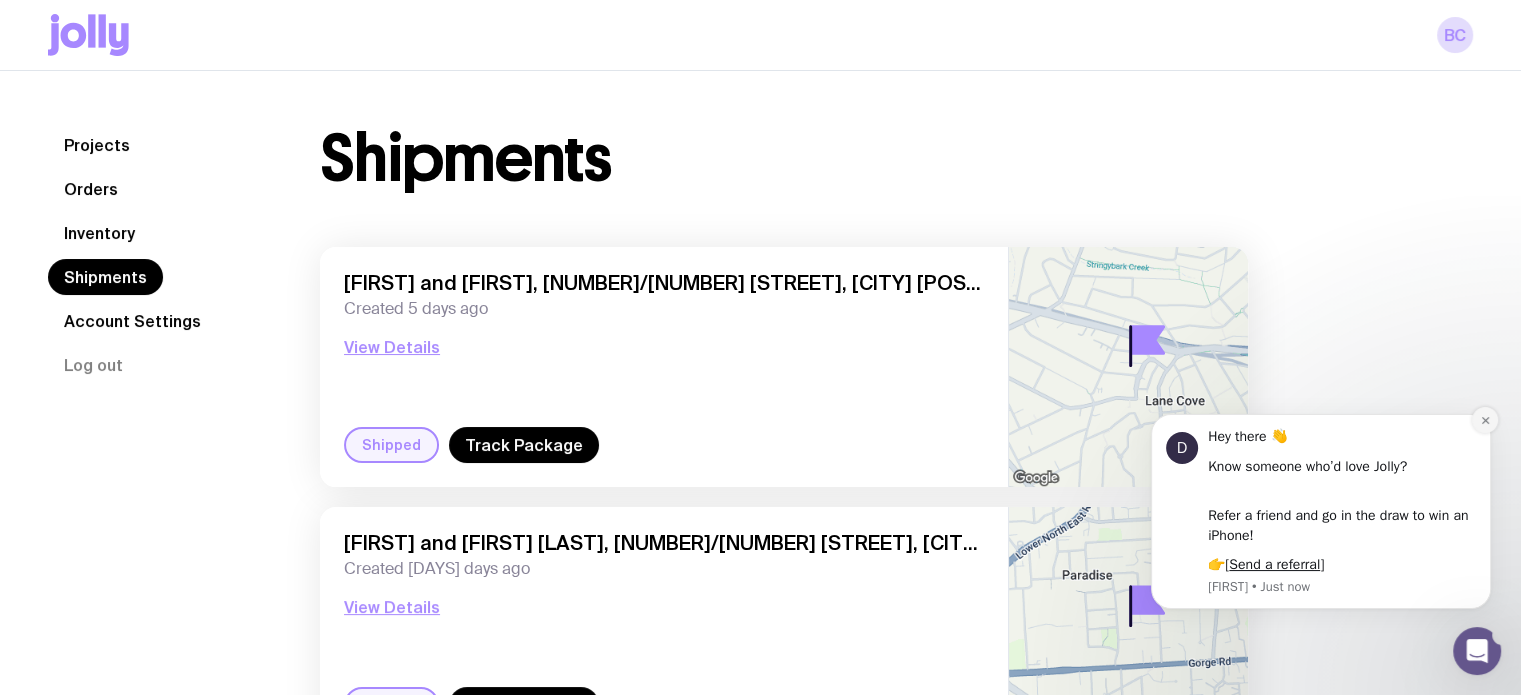 click 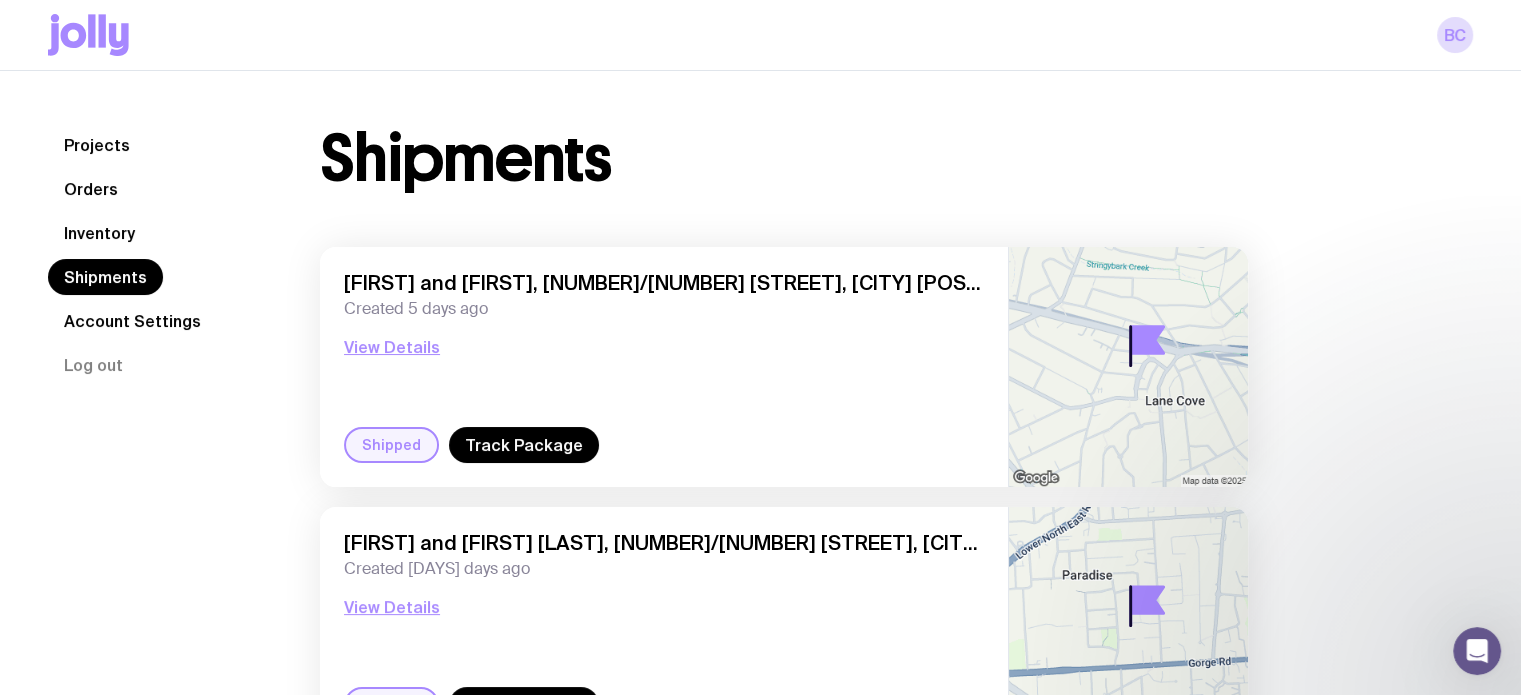 click on "Inventory" 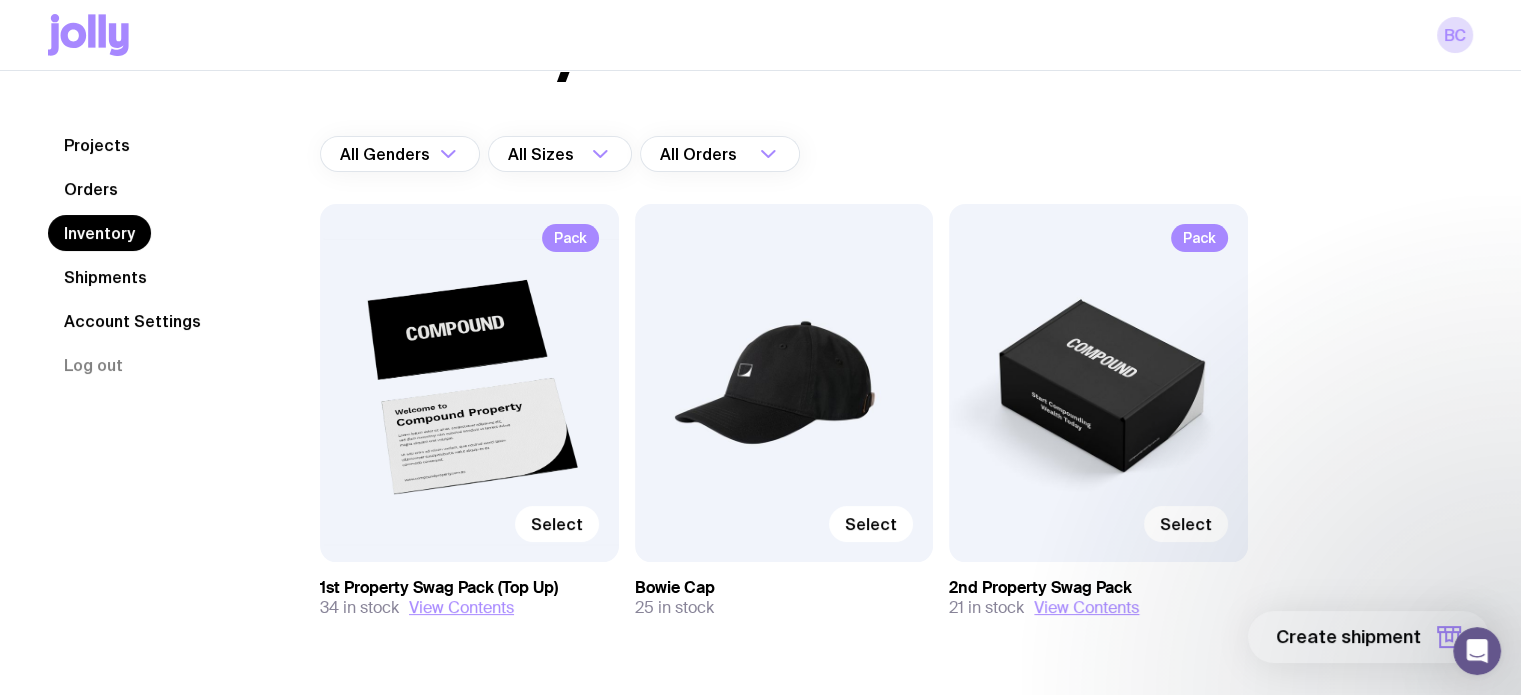scroll, scrollTop: 170, scrollLeft: 0, axis: vertical 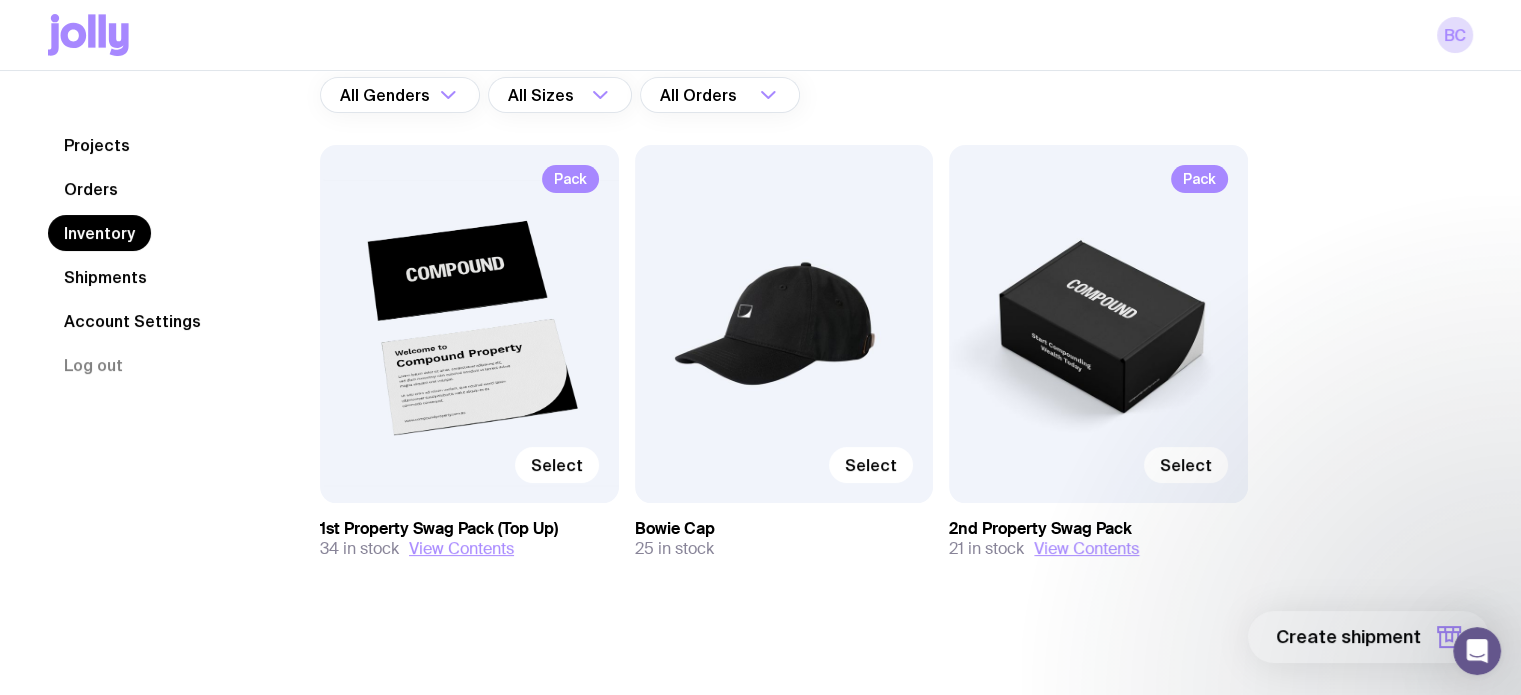 click on "Pack  Select" 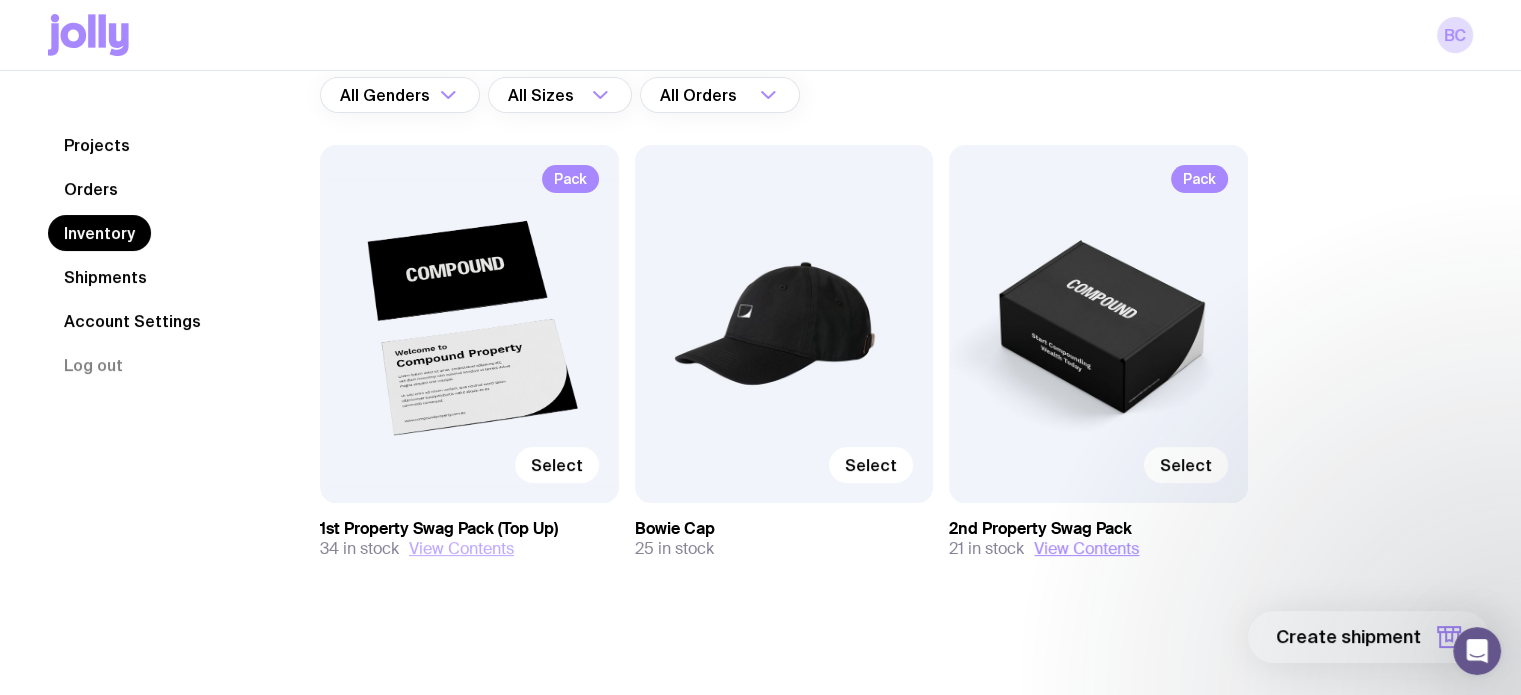 click on "View Contents" at bounding box center (461, 549) 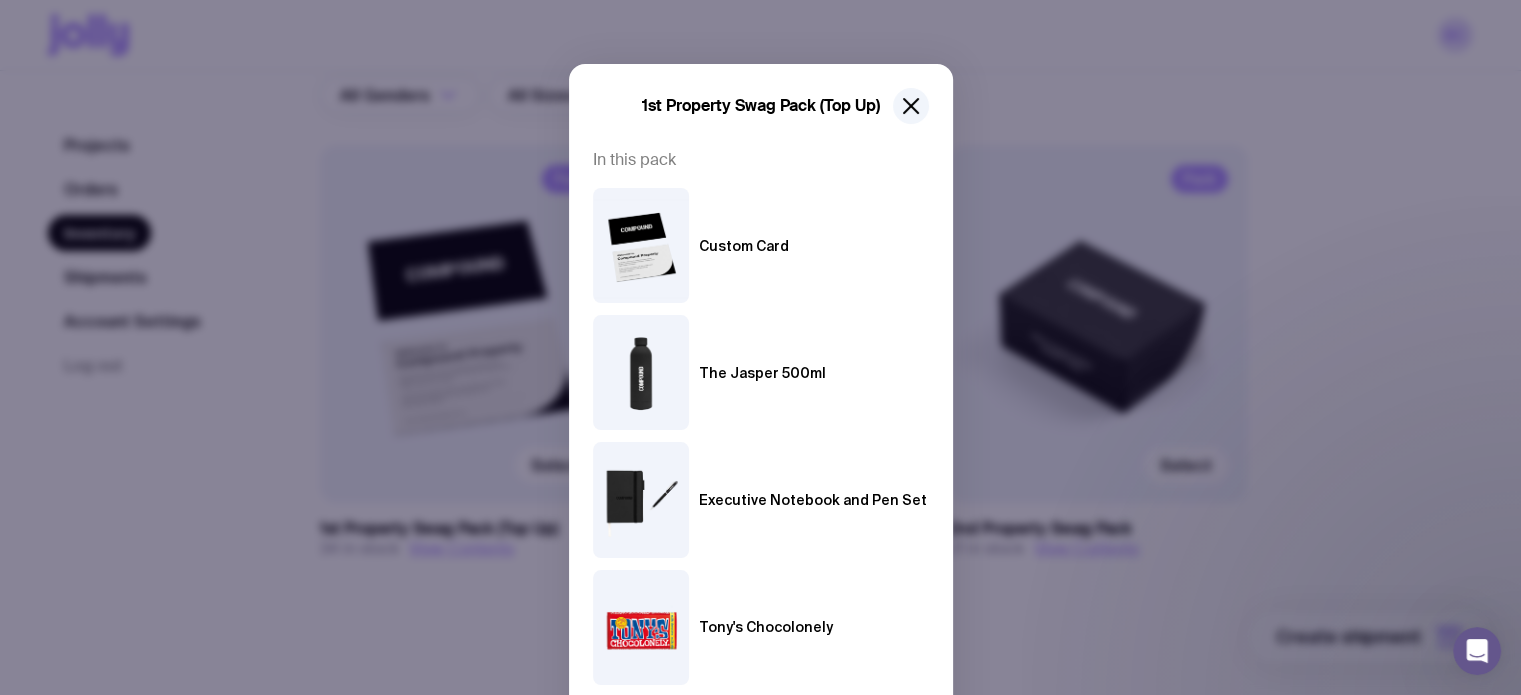 scroll, scrollTop: 400, scrollLeft: 0, axis: vertical 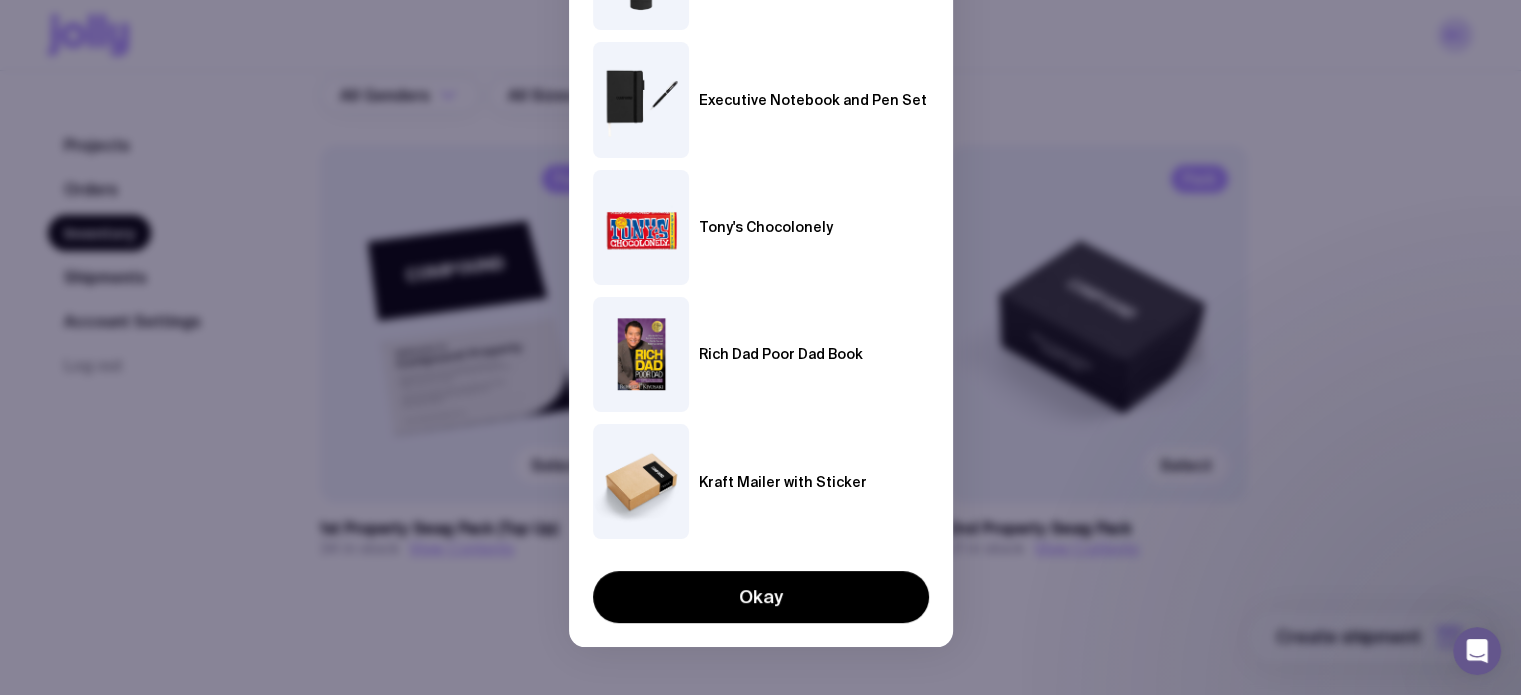 click at bounding box center (641, 99) 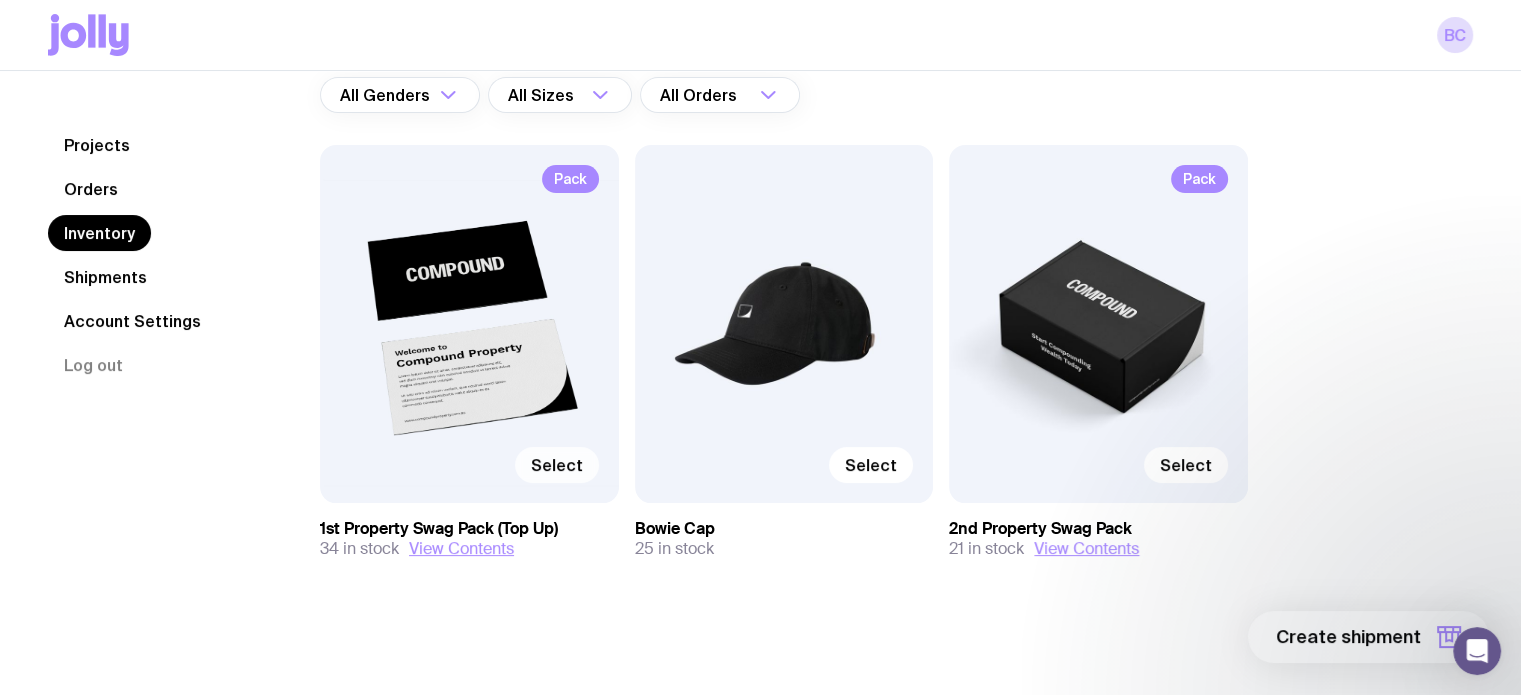 click on "Select" at bounding box center (557, 465) 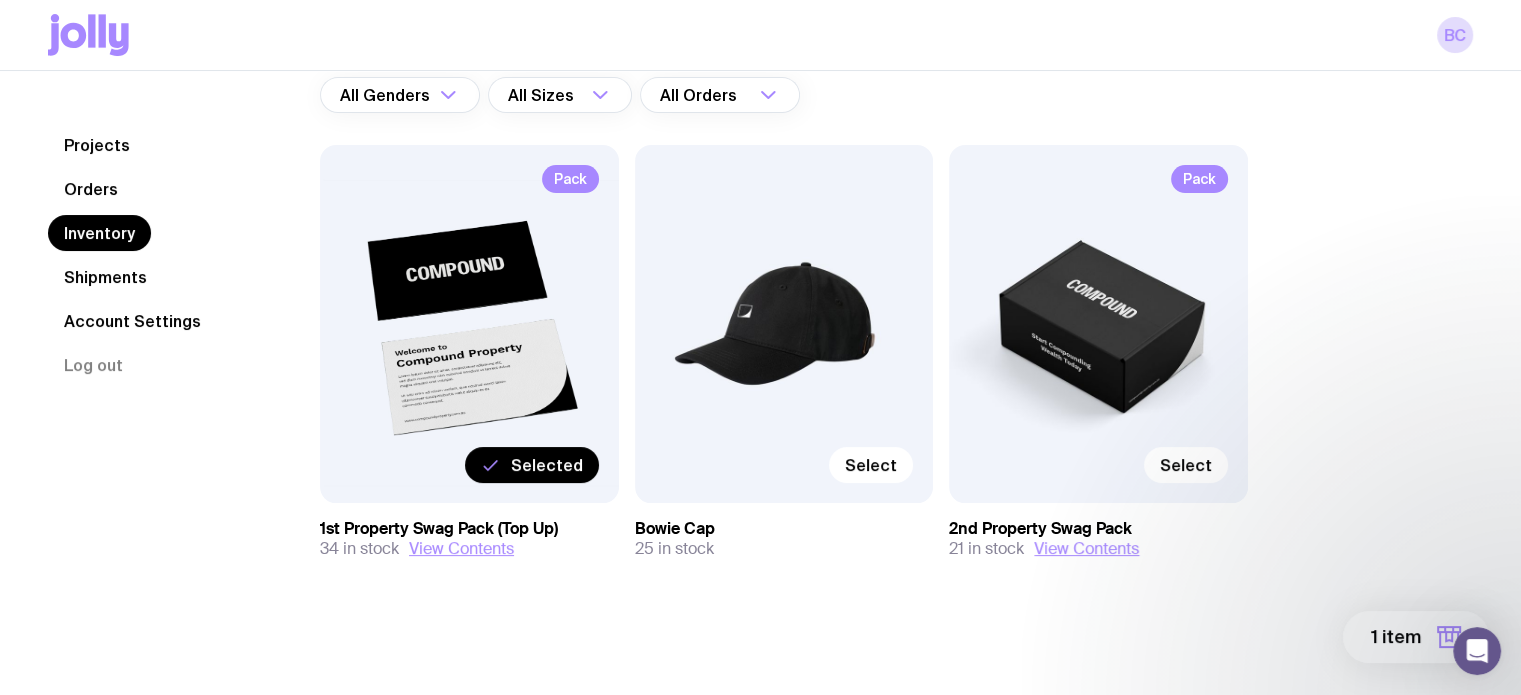 click on "1 item" at bounding box center (1416, 637) 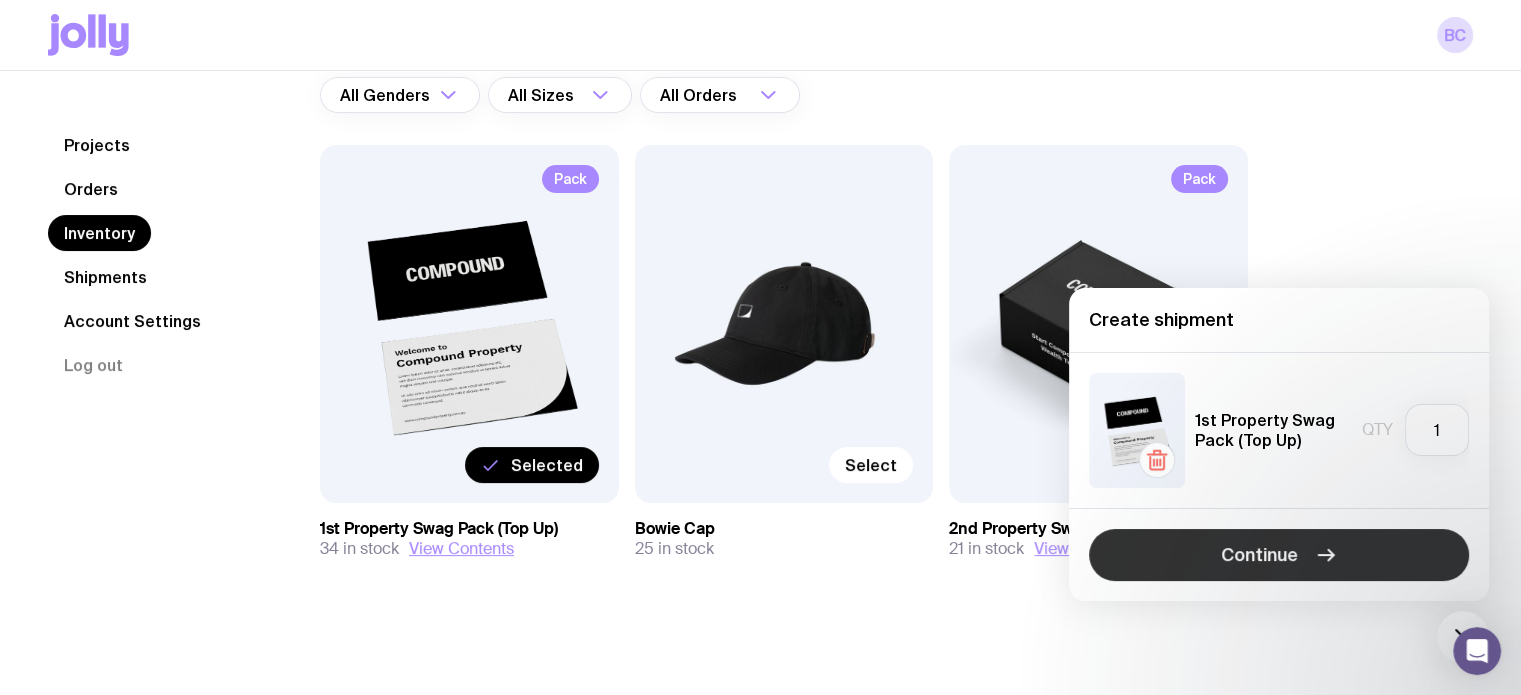 click on "Continue" at bounding box center [1279, 555] 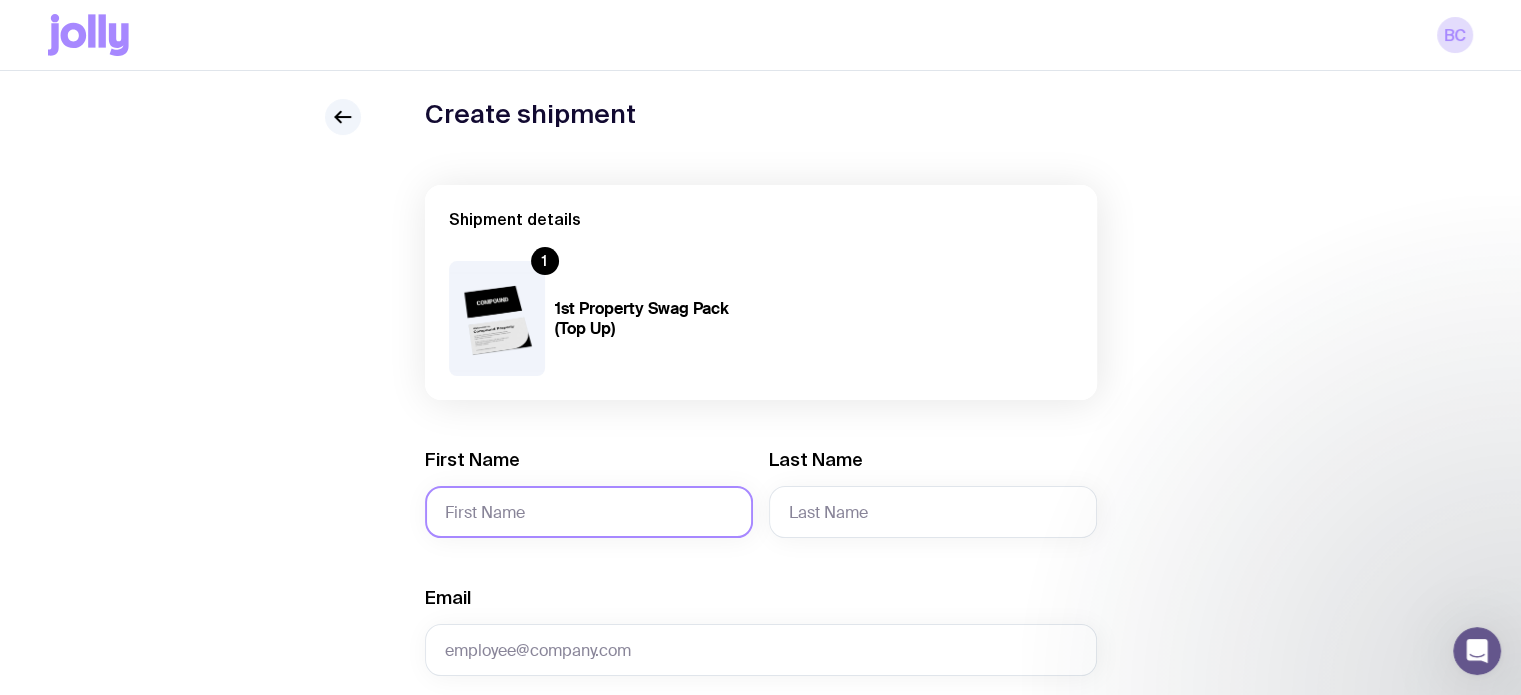 scroll, scrollTop: 100, scrollLeft: 0, axis: vertical 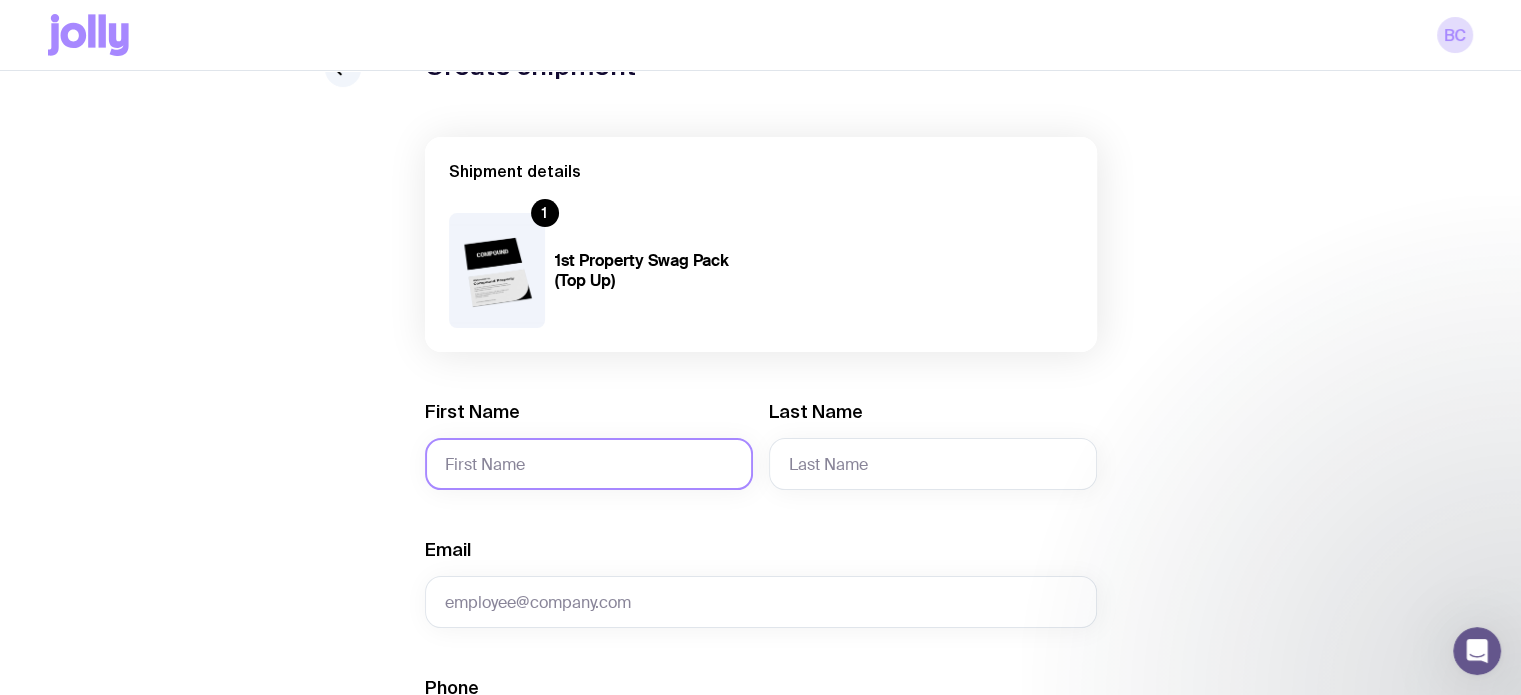 click on "First Name" 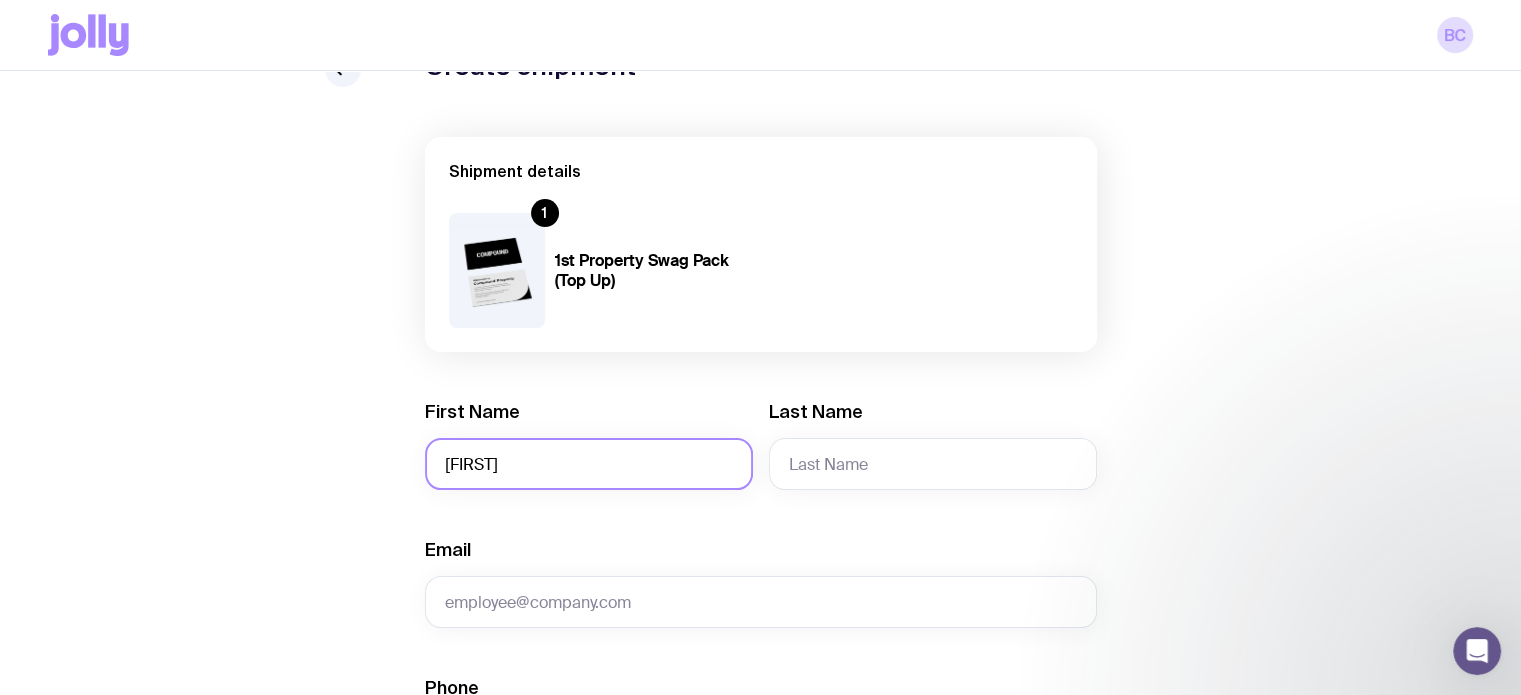 type on "[FIRST]" 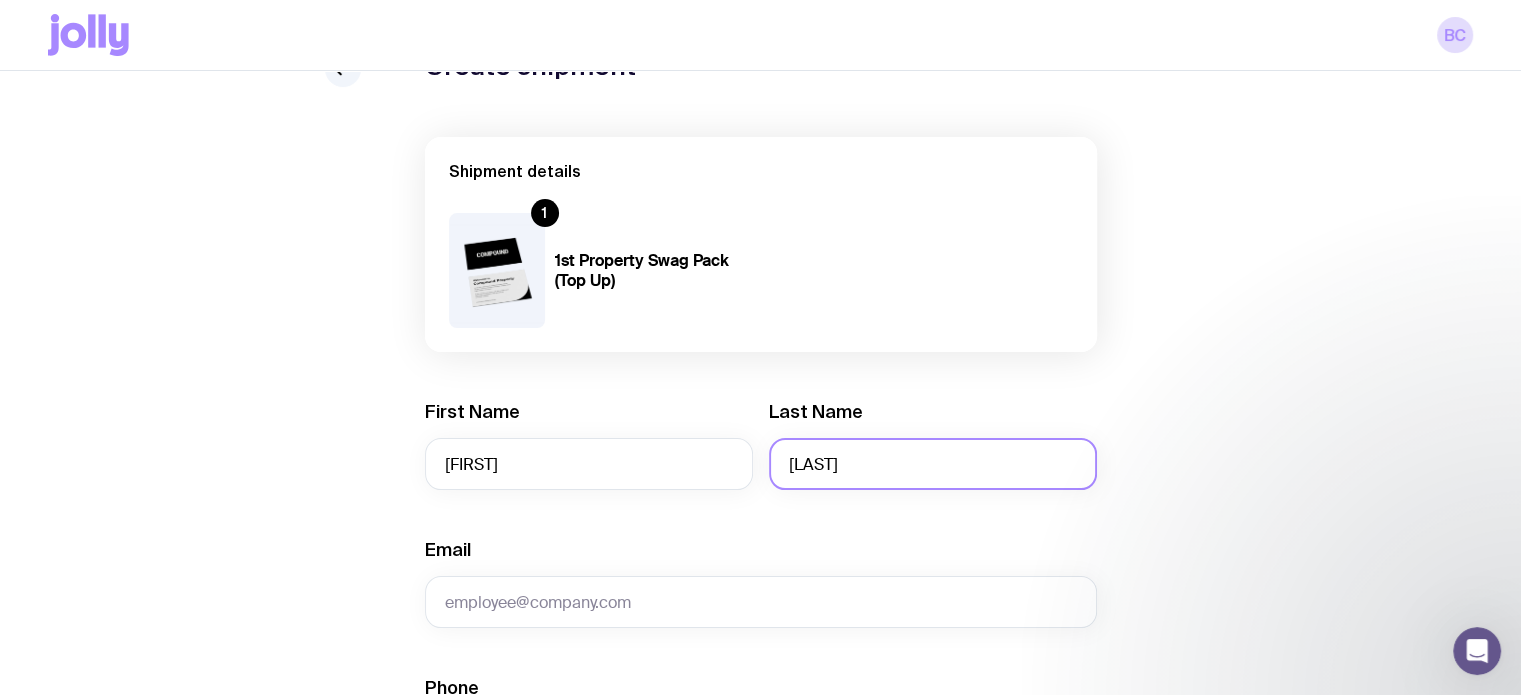 type on "[LAST]" 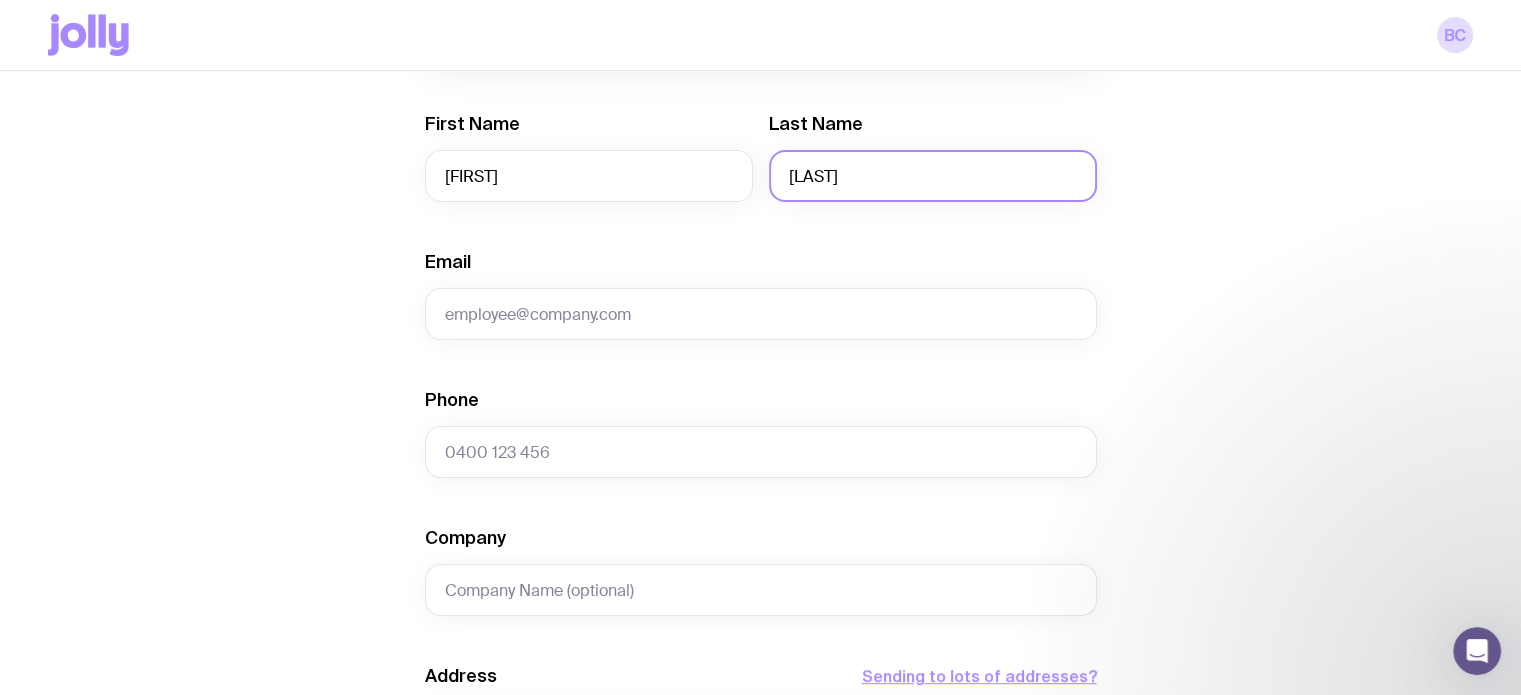 scroll, scrollTop: 600, scrollLeft: 0, axis: vertical 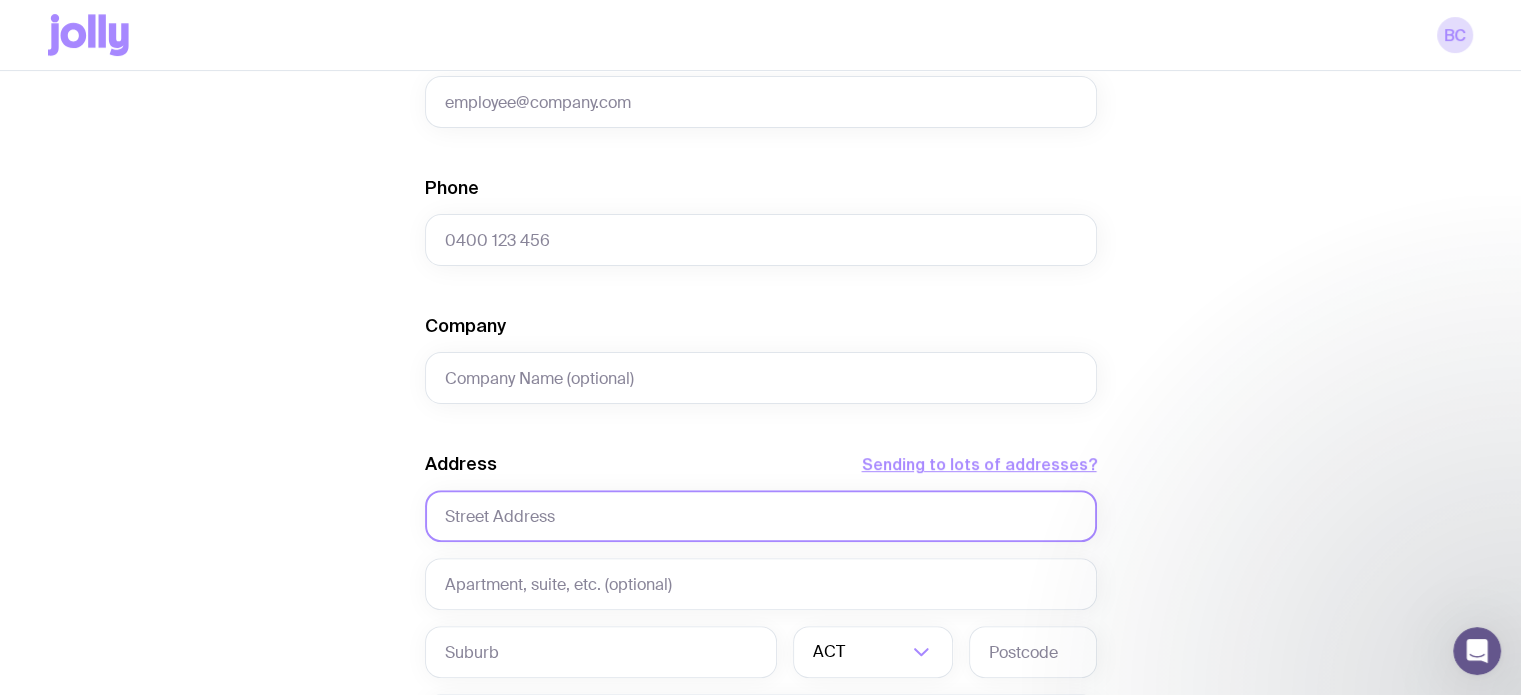 click 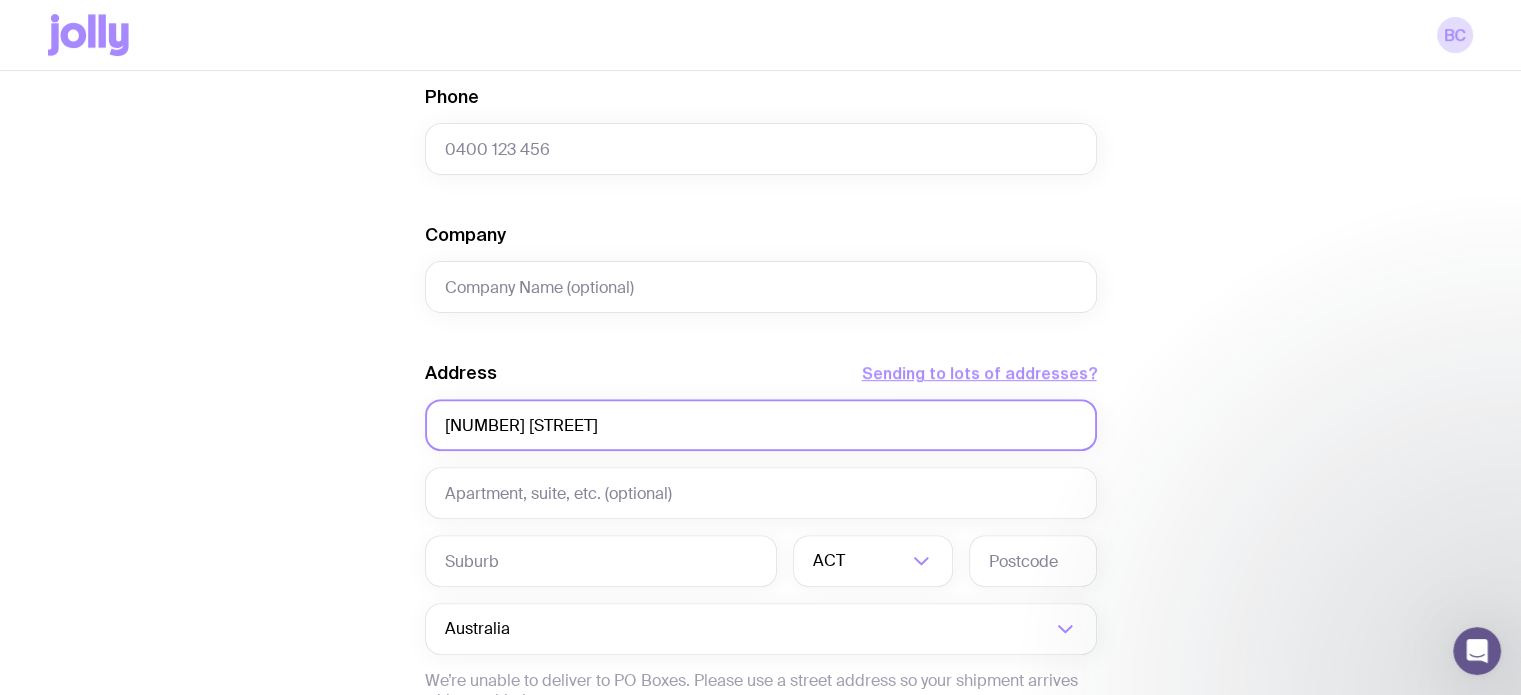 scroll, scrollTop: 800, scrollLeft: 0, axis: vertical 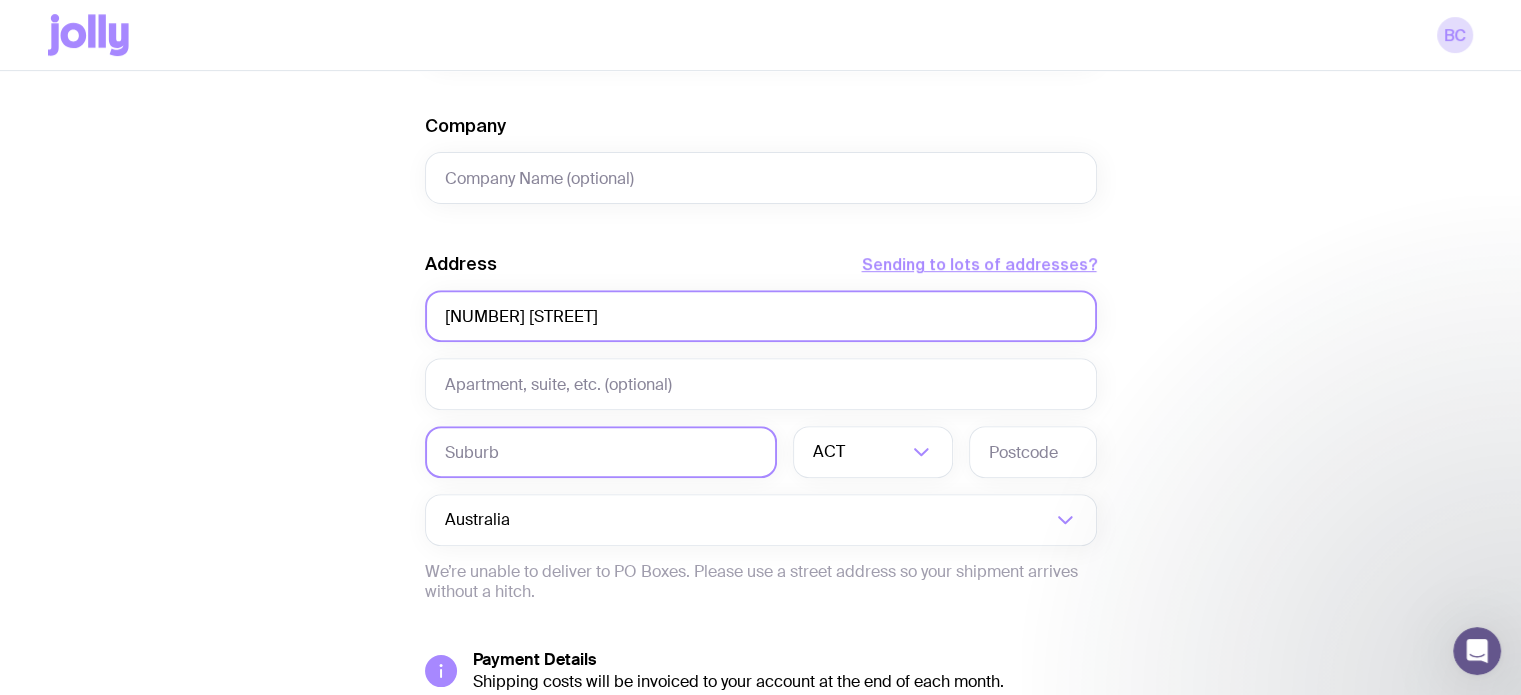 type on "[NUMBER] [STREET]" 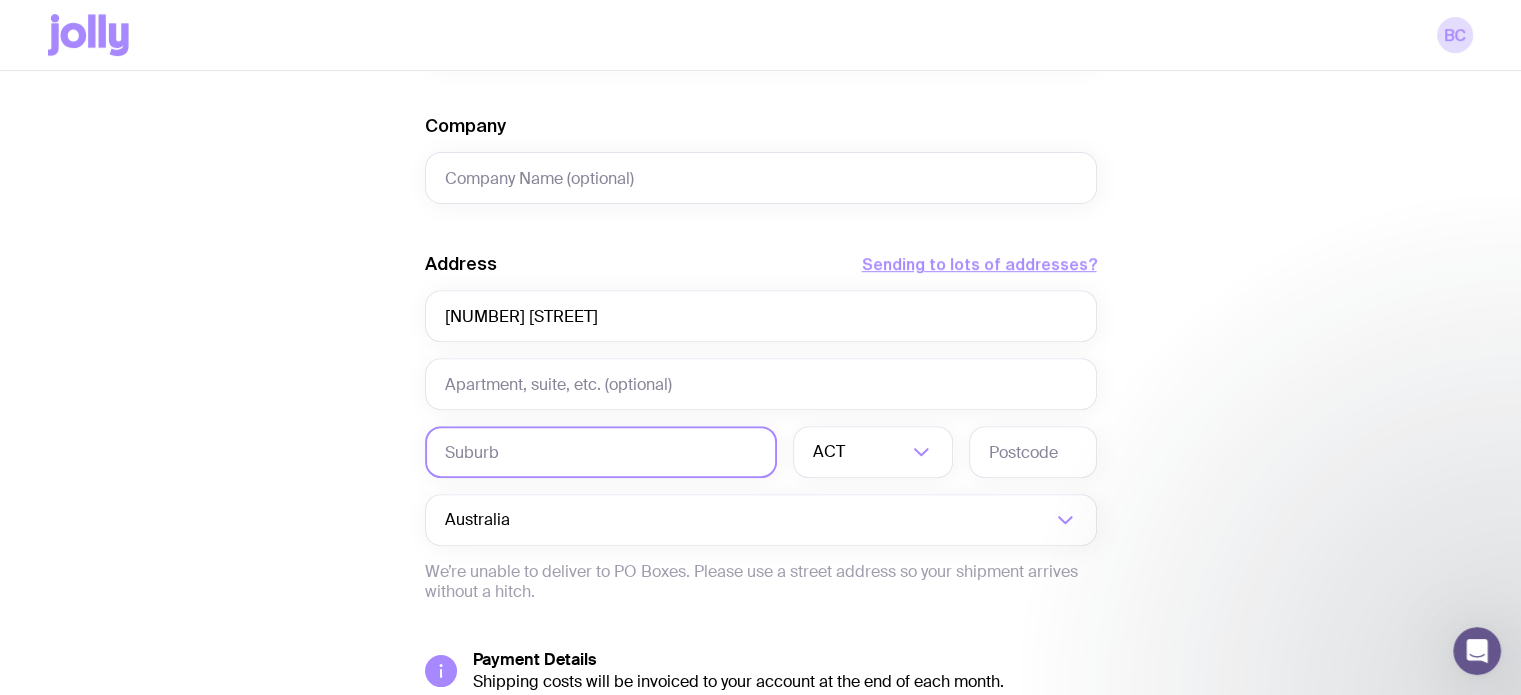 click 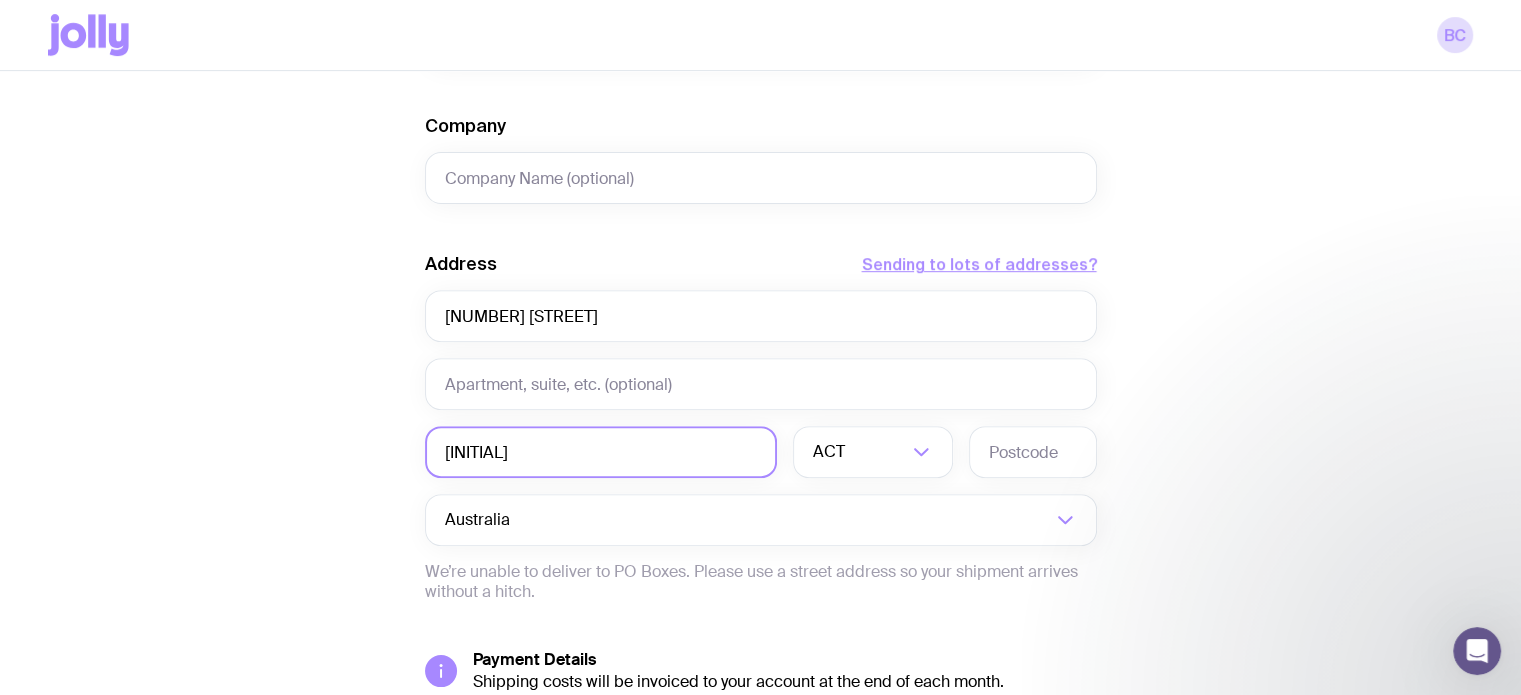type on "b" 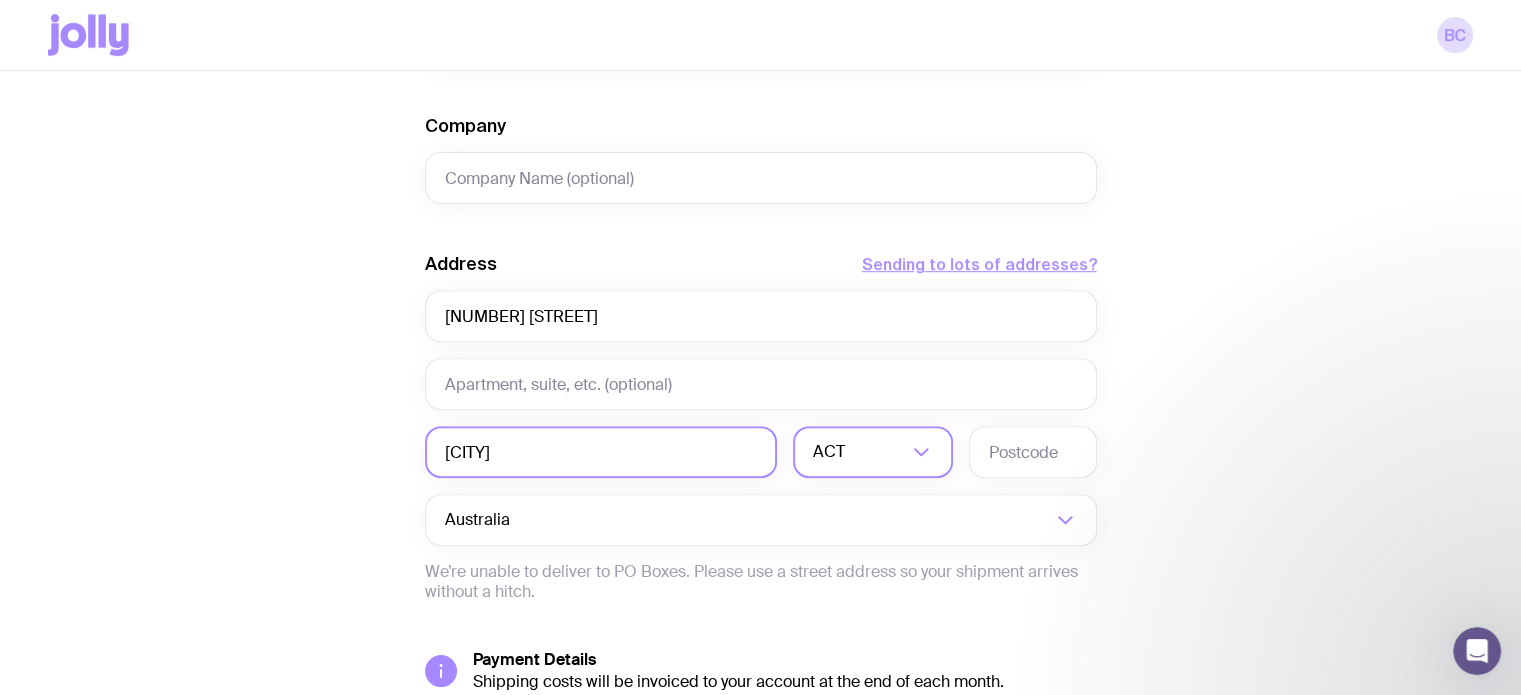 type on "[CITY]" 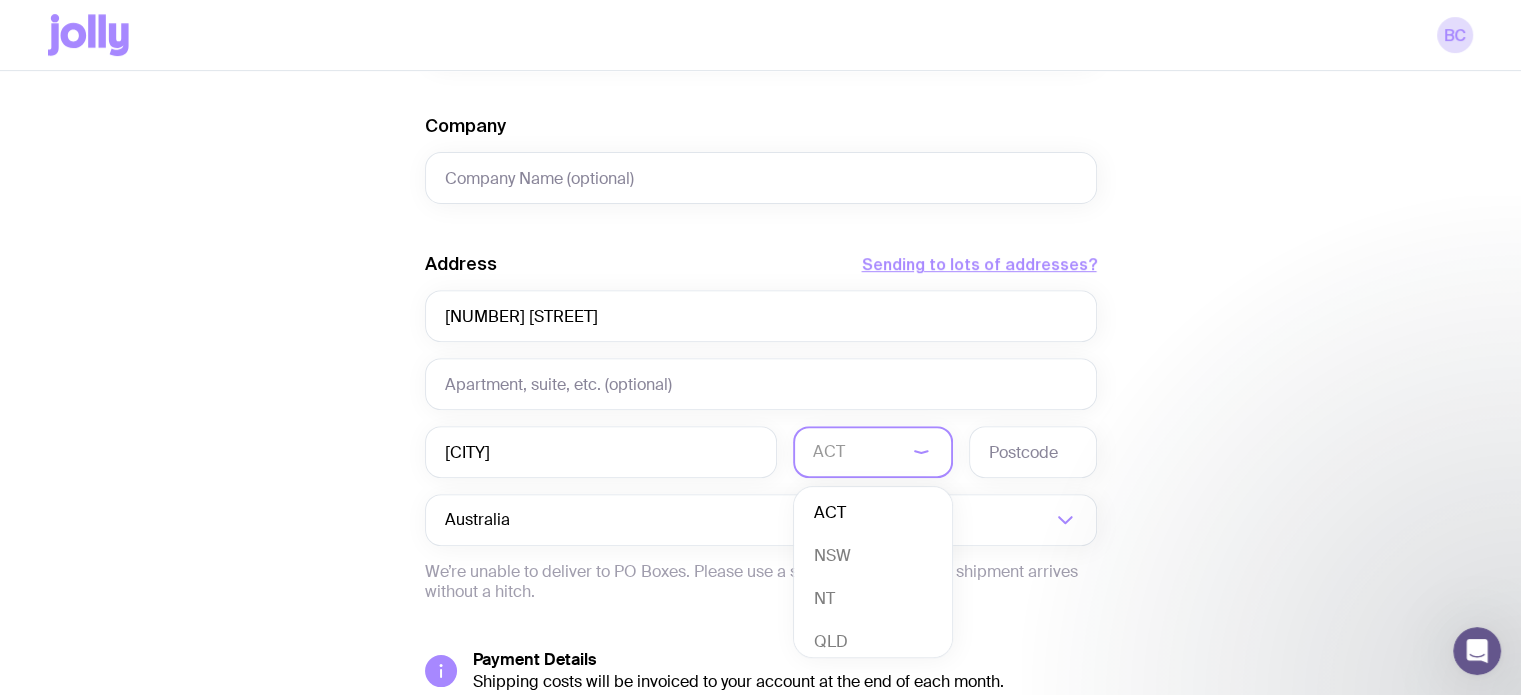 click on "ACT Loading..." 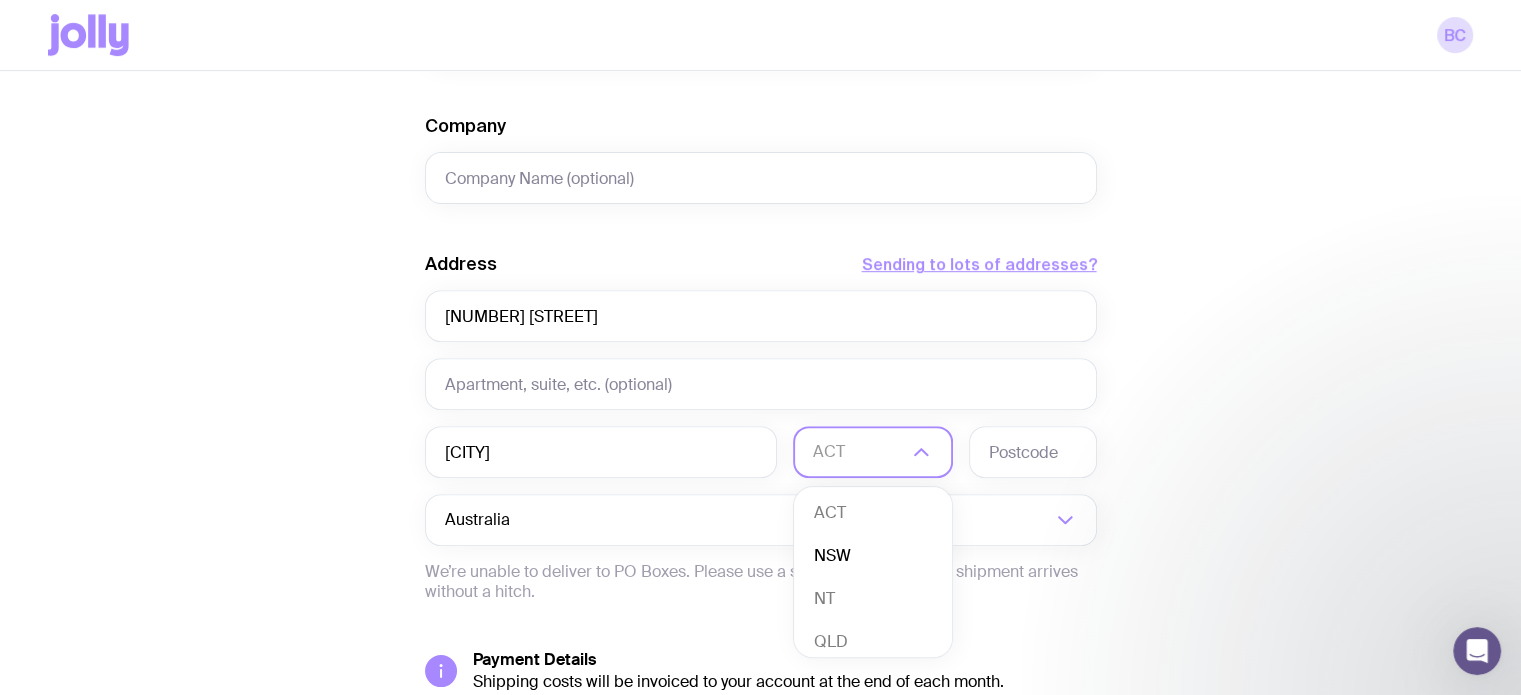 click on "NSW" 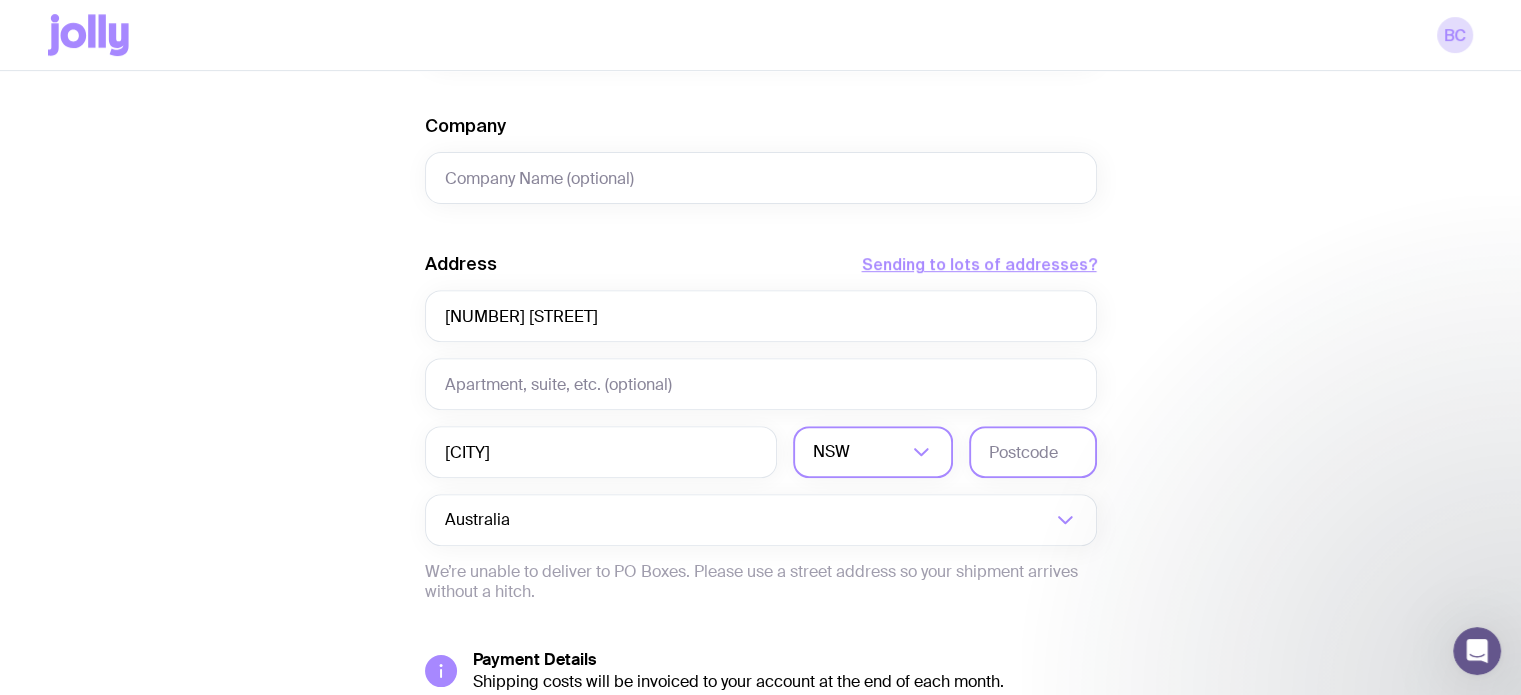 click 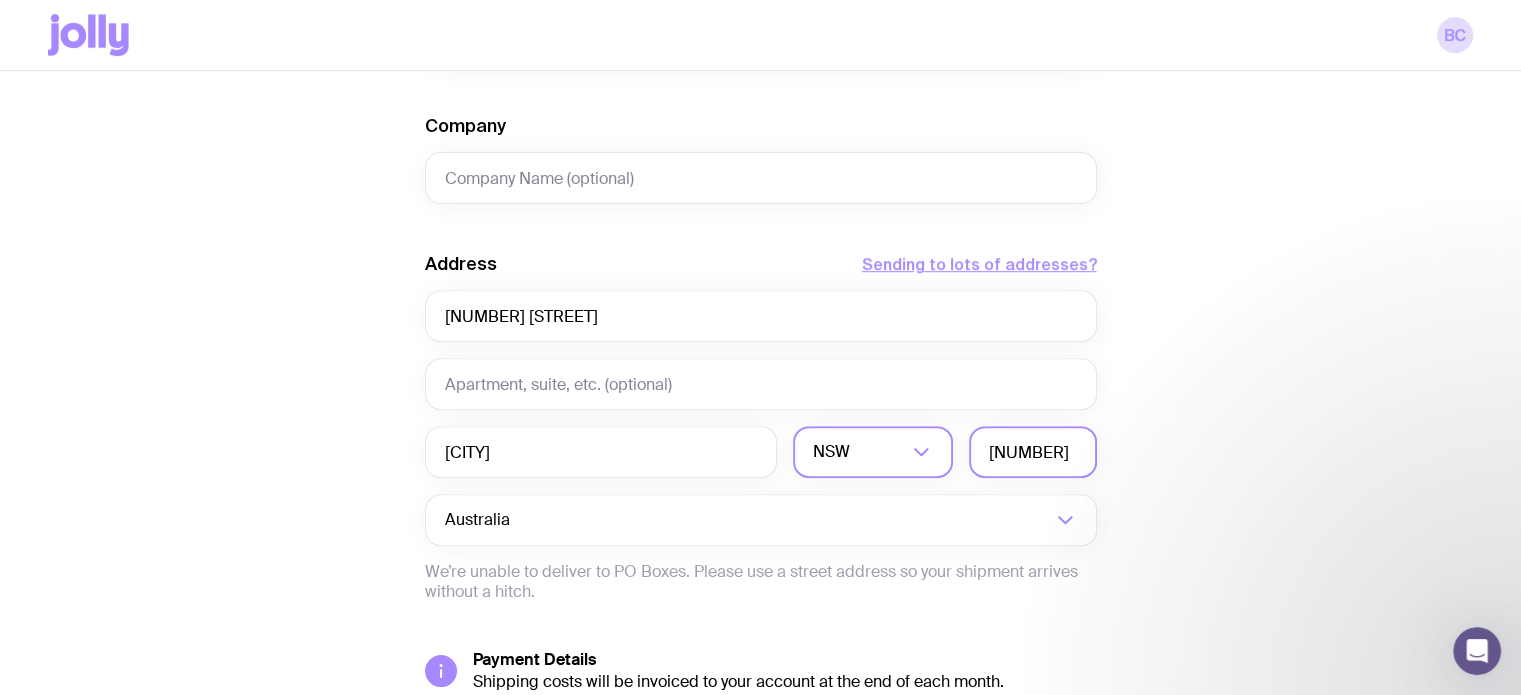 scroll, scrollTop: 500, scrollLeft: 0, axis: vertical 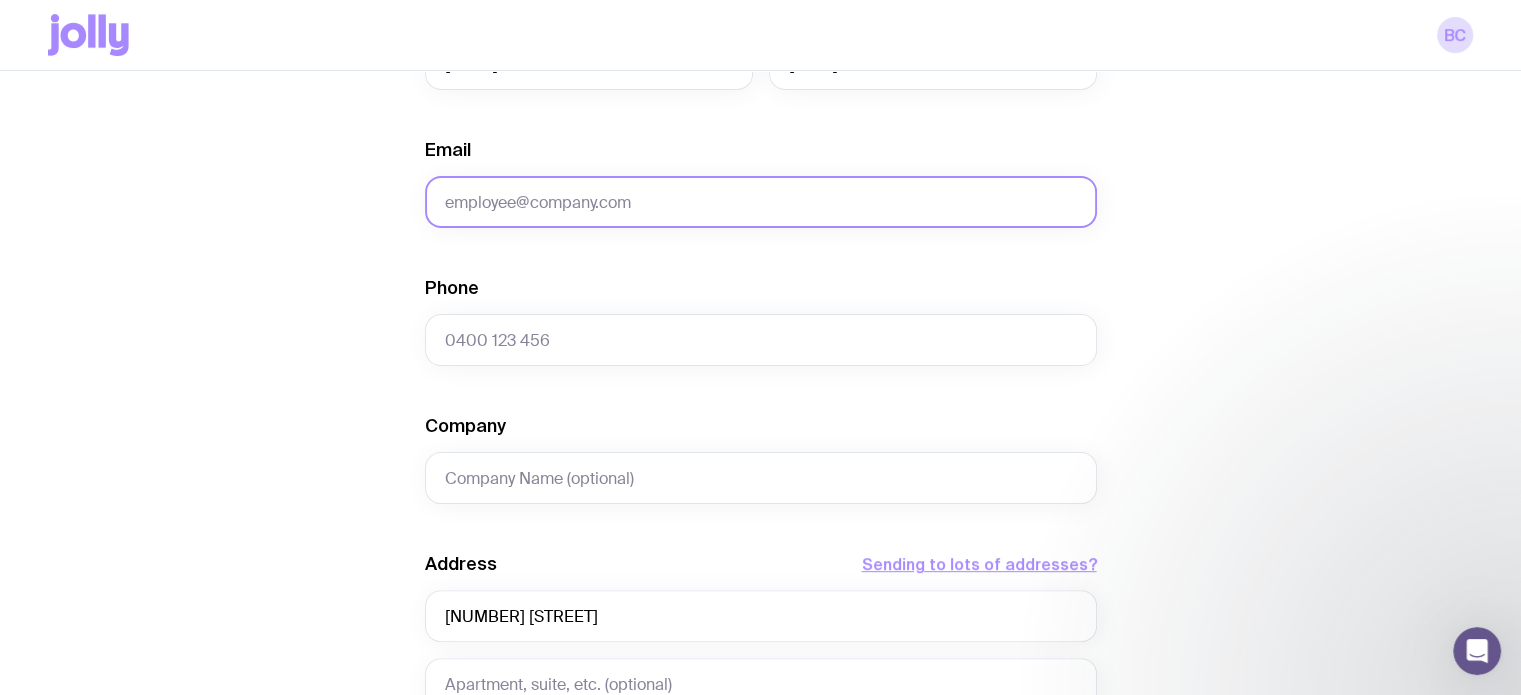type on "[NUMBER]" 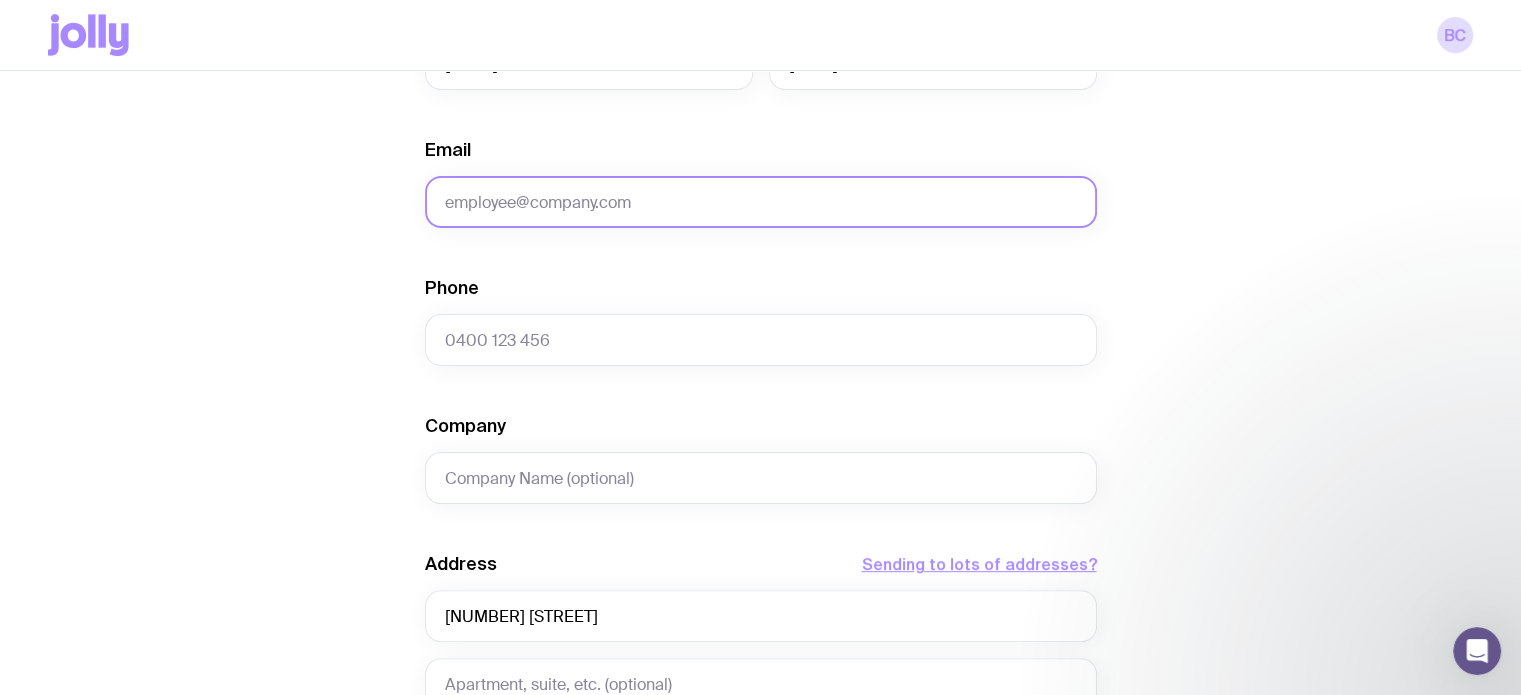 click on "Email" 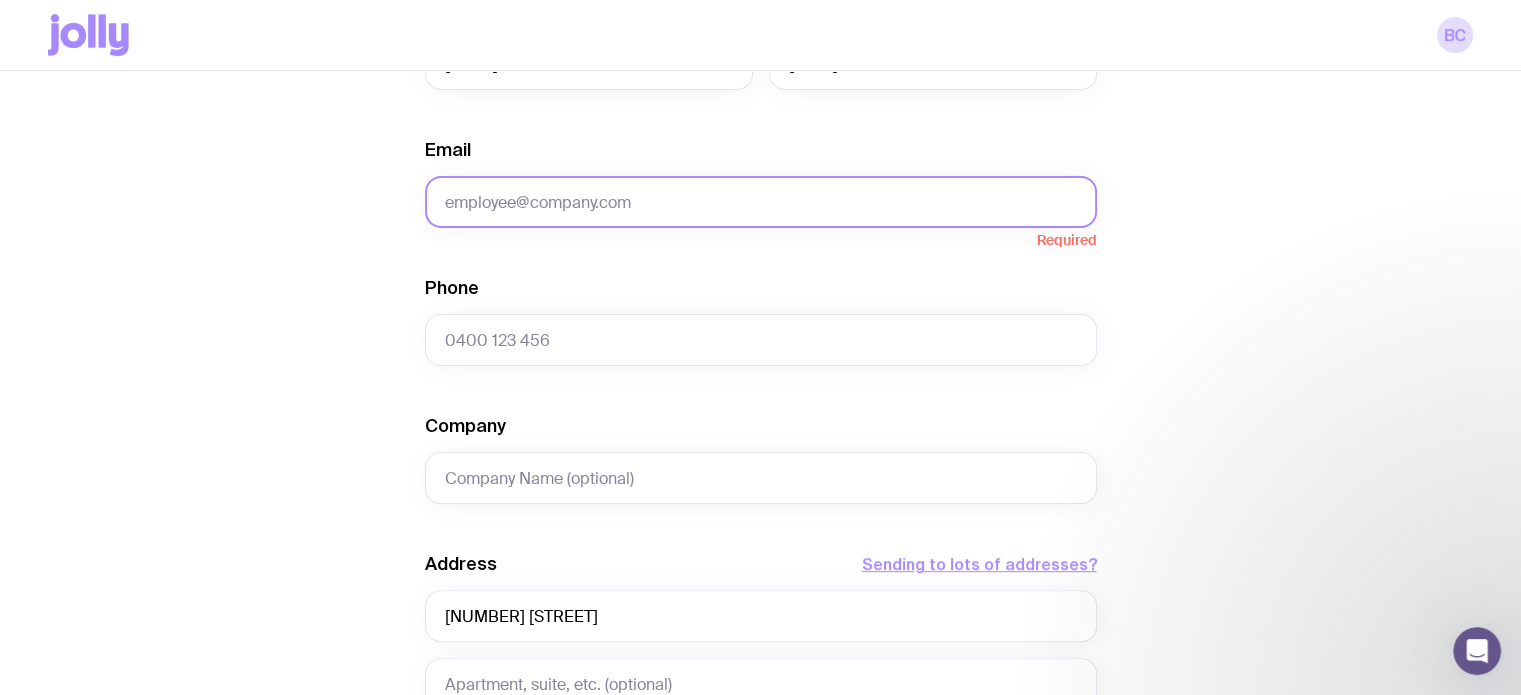 paste on "[FIRST].[LAST]@[DOMAIN]" 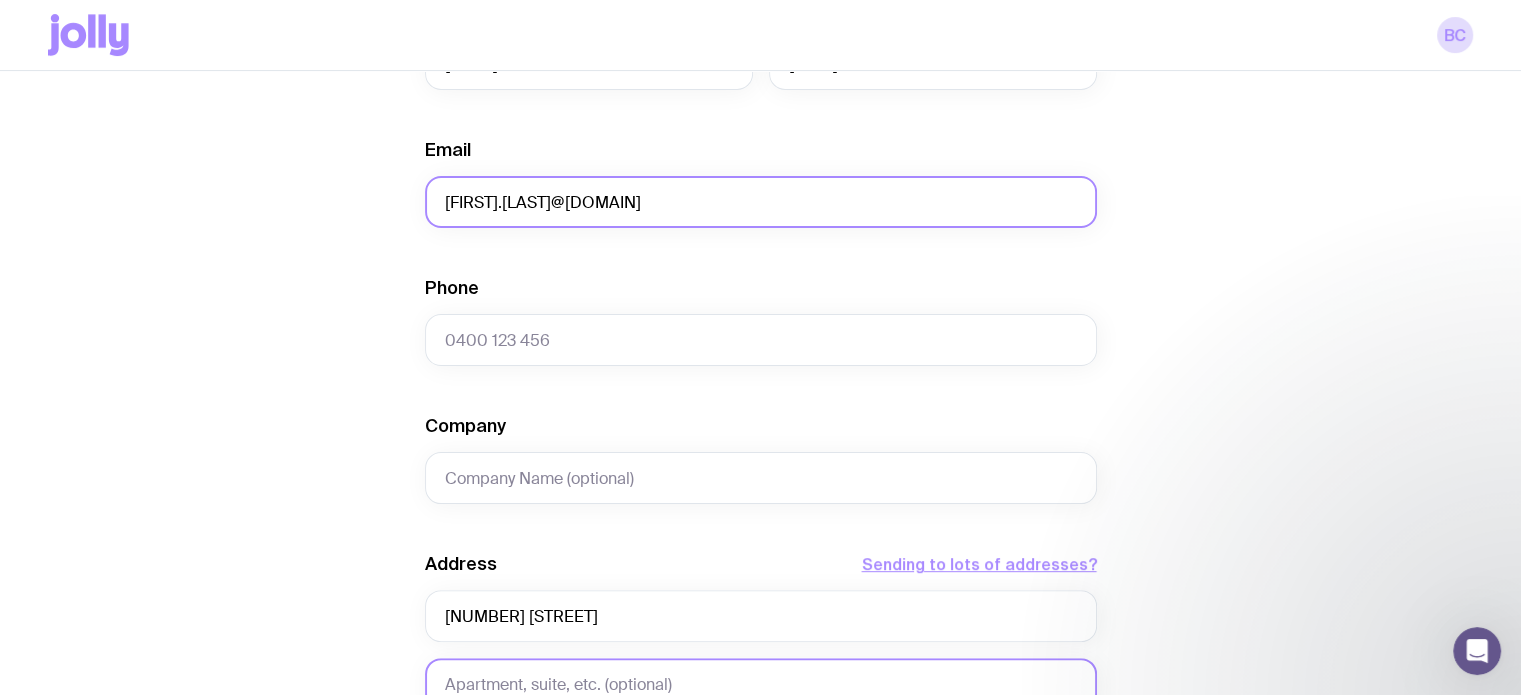 type on "[FIRST].[LAST]@[DOMAIN]" 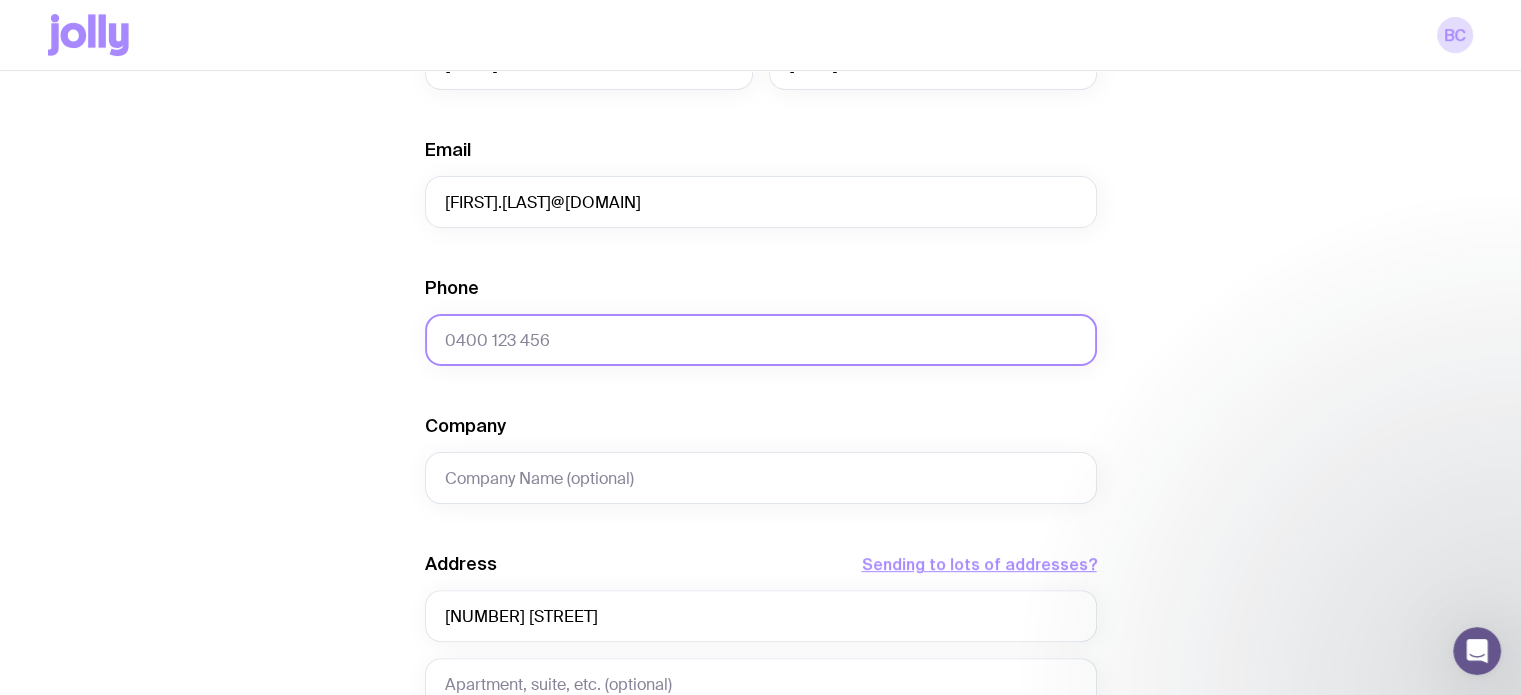 click on "Phone" 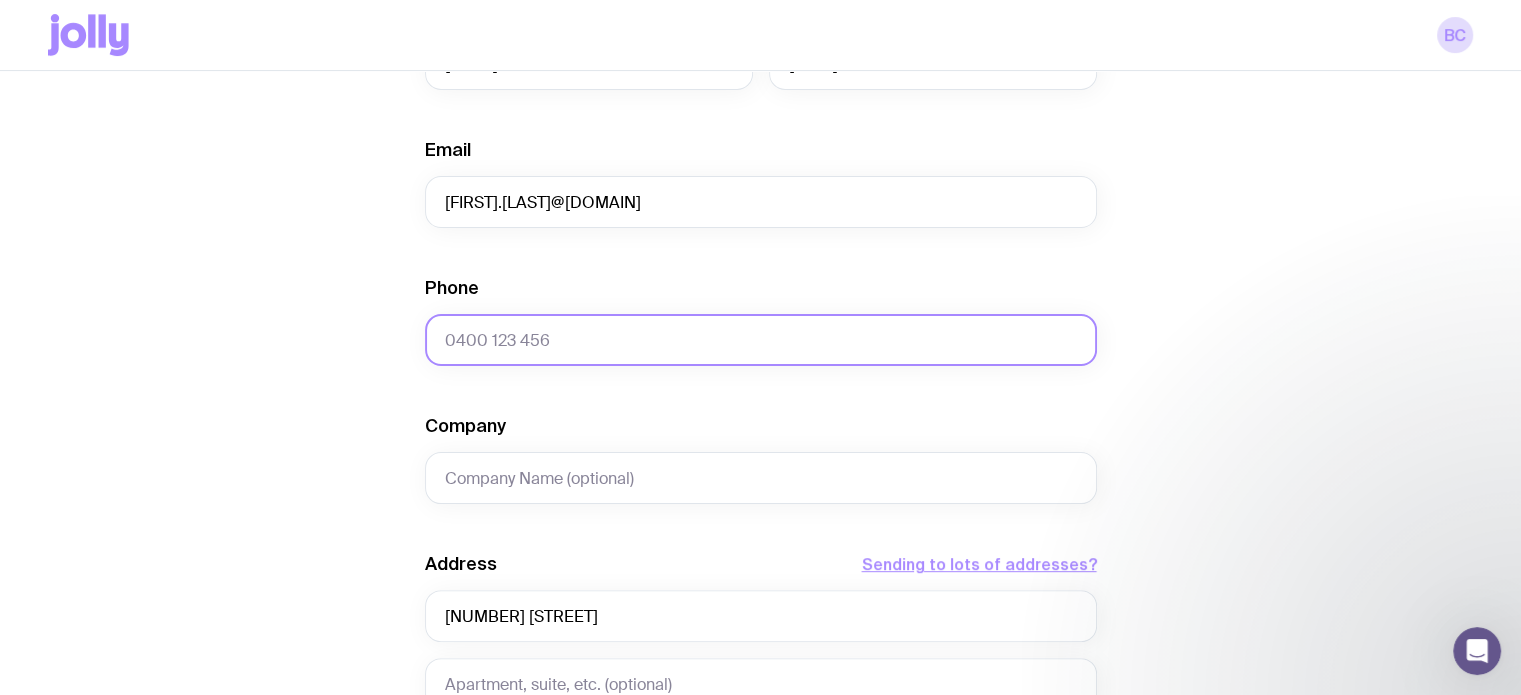 paste on "[PHONE]" 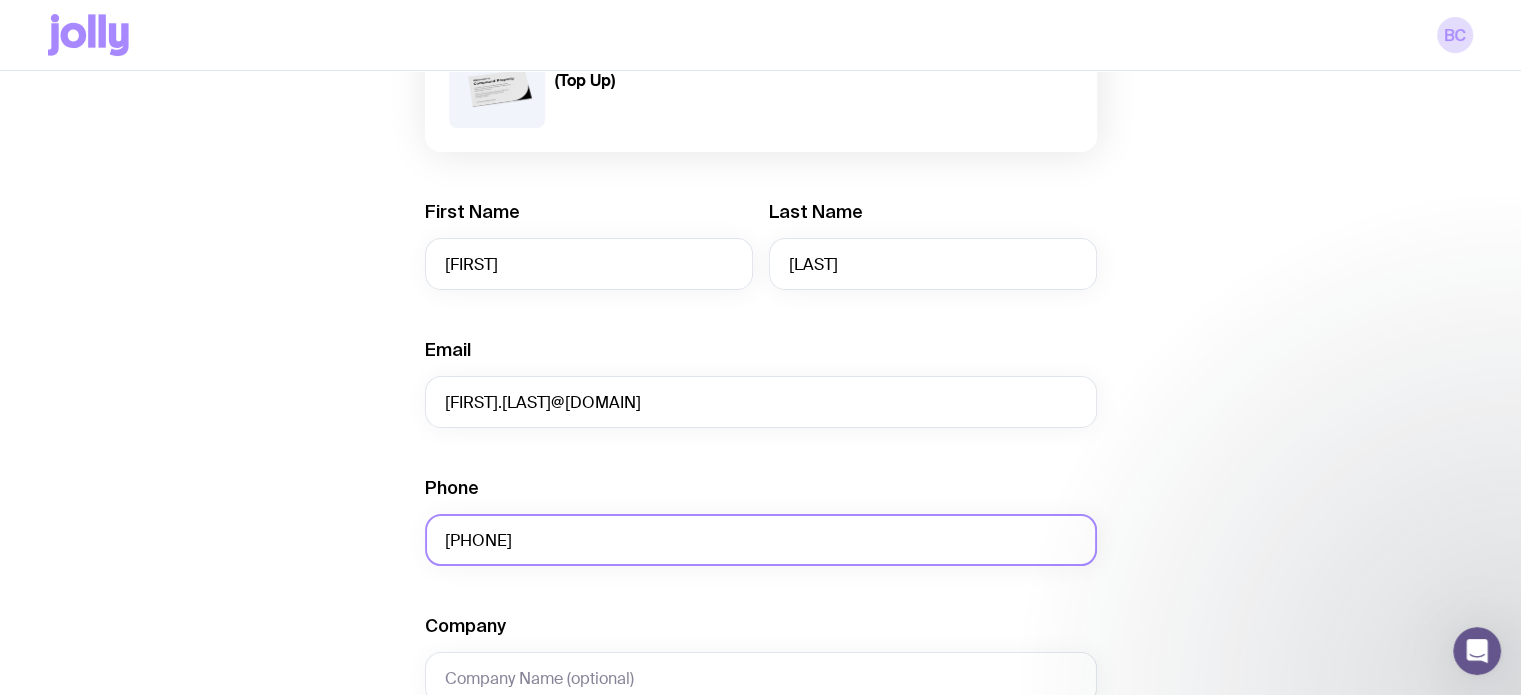 scroll, scrollTop: 976, scrollLeft: 0, axis: vertical 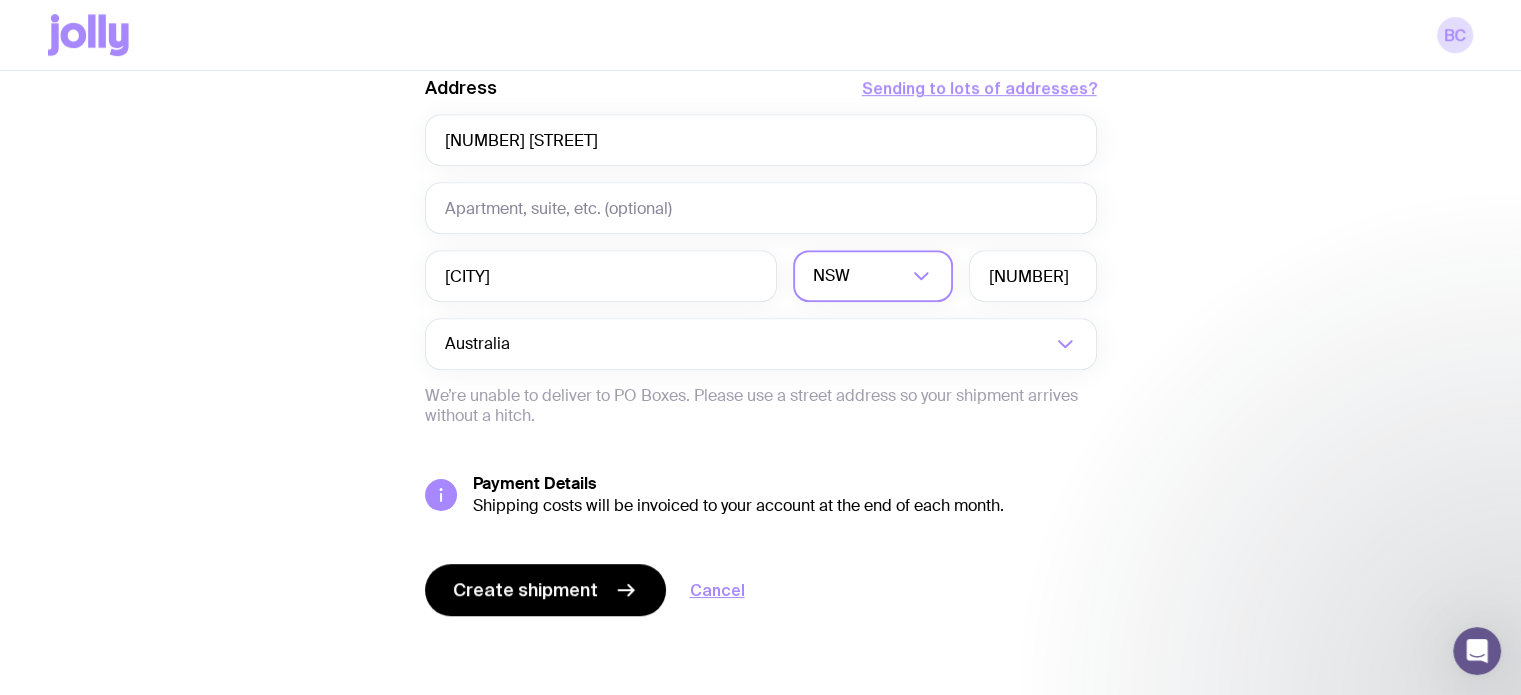 type on "[PHONE]" 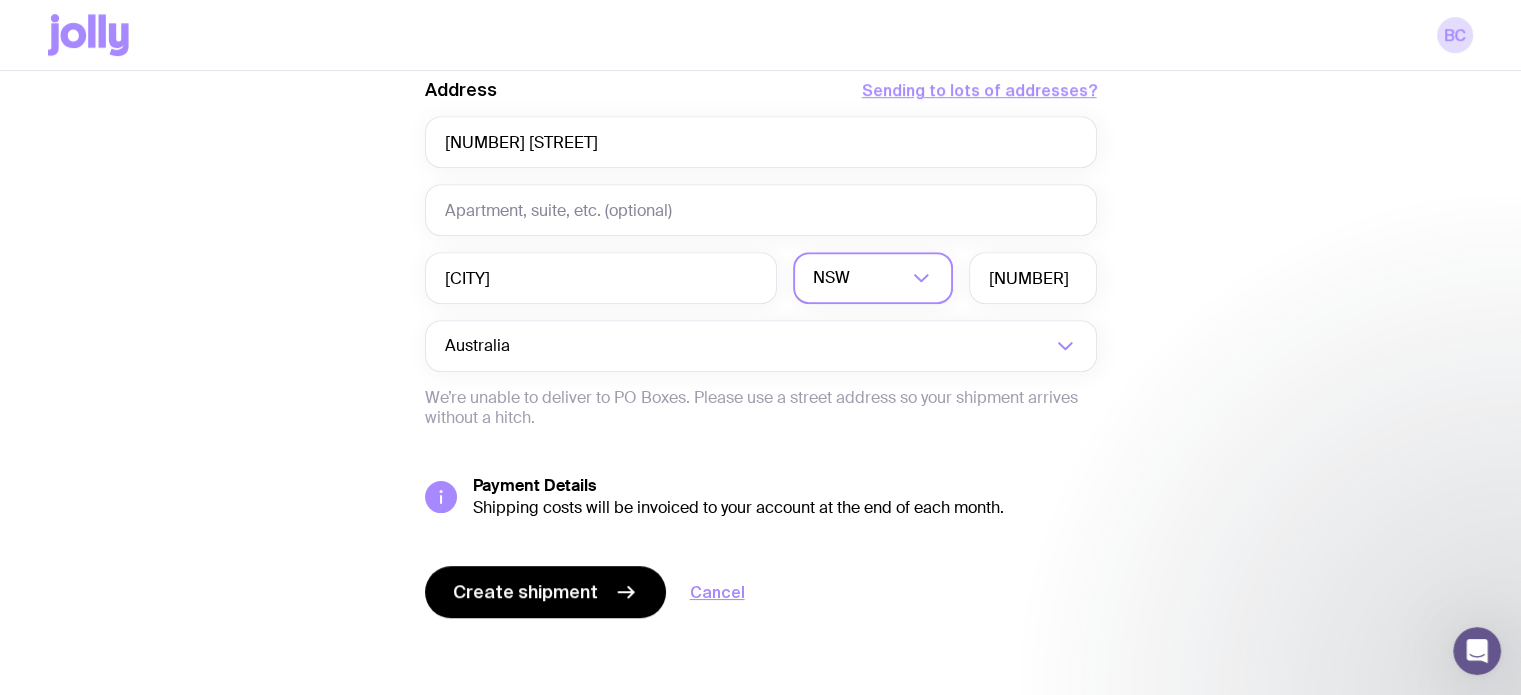scroll, scrollTop: 976, scrollLeft: 0, axis: vertical 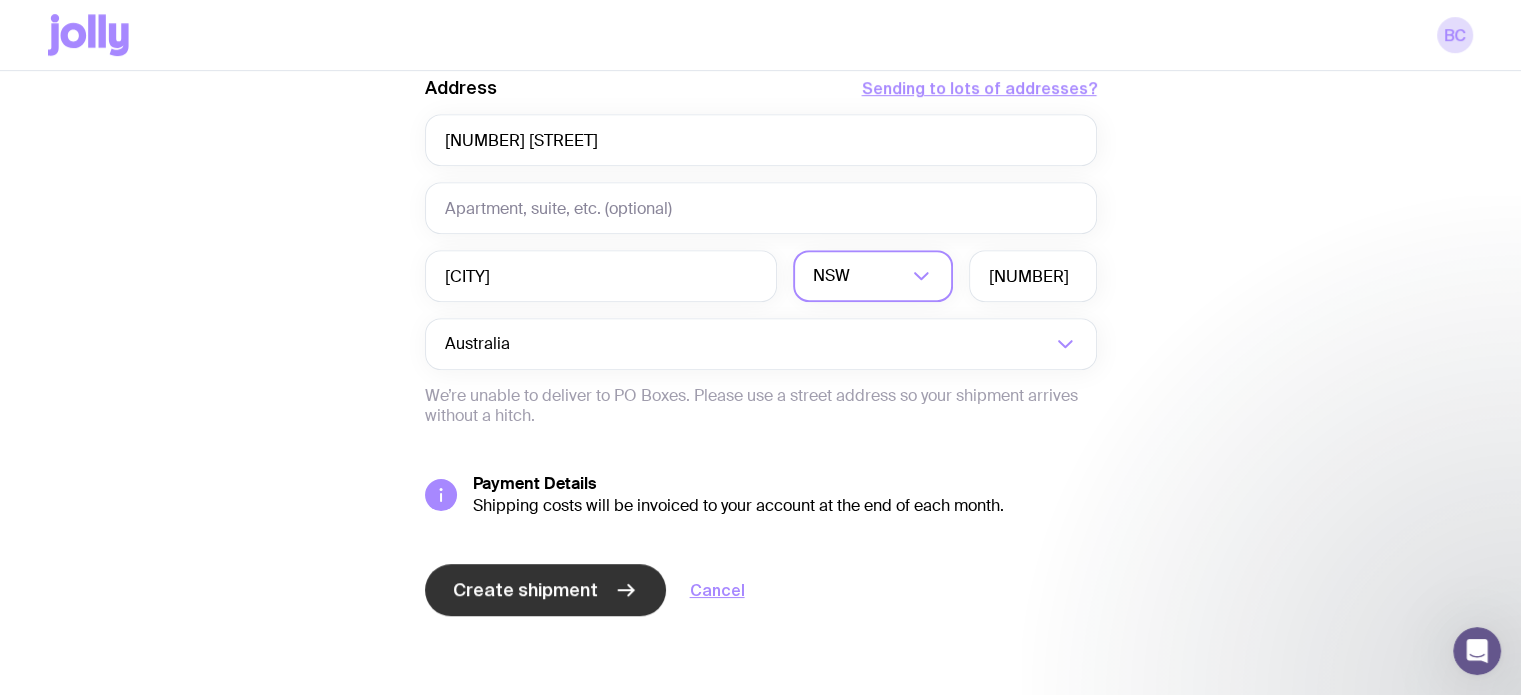 click on "Create shipment" at bounding box center [545, 590] 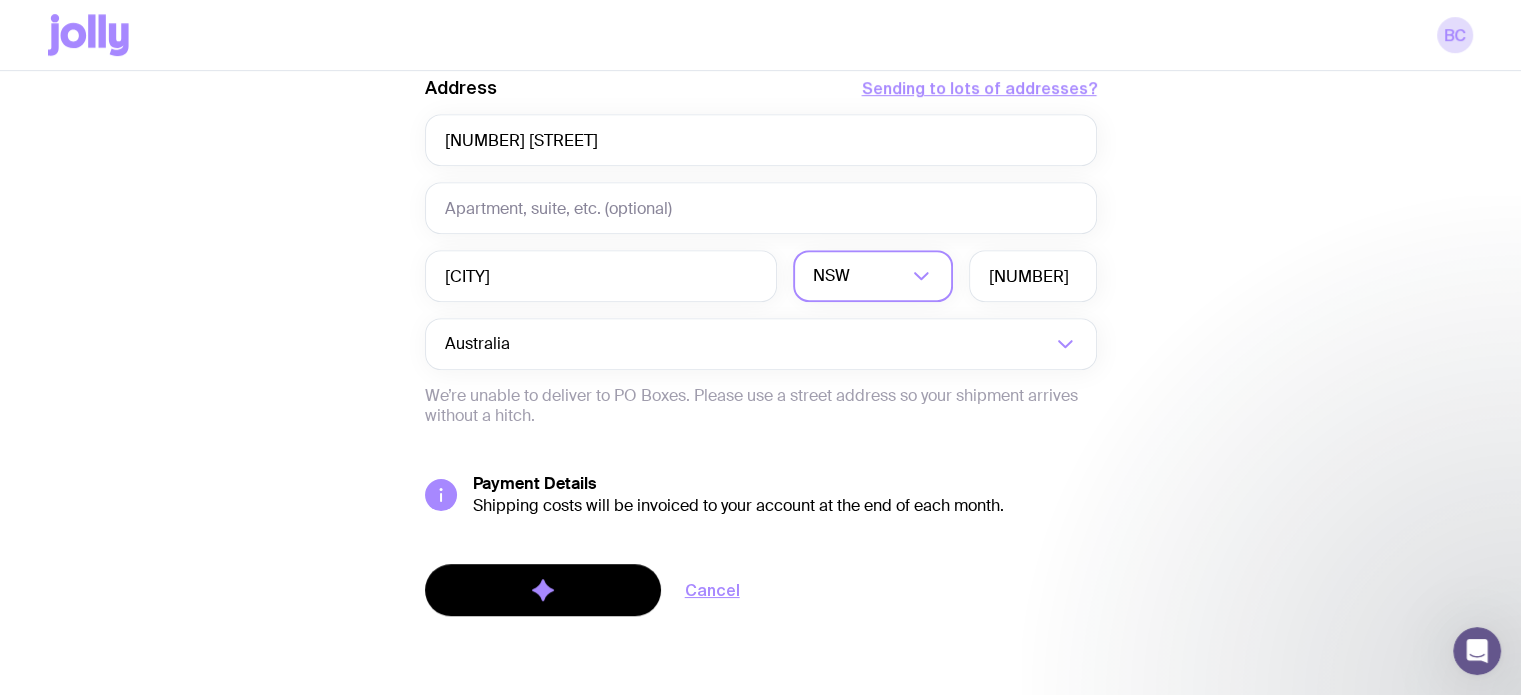 scroll, scrollTop: 0, scrollLeft: 0, axis: both 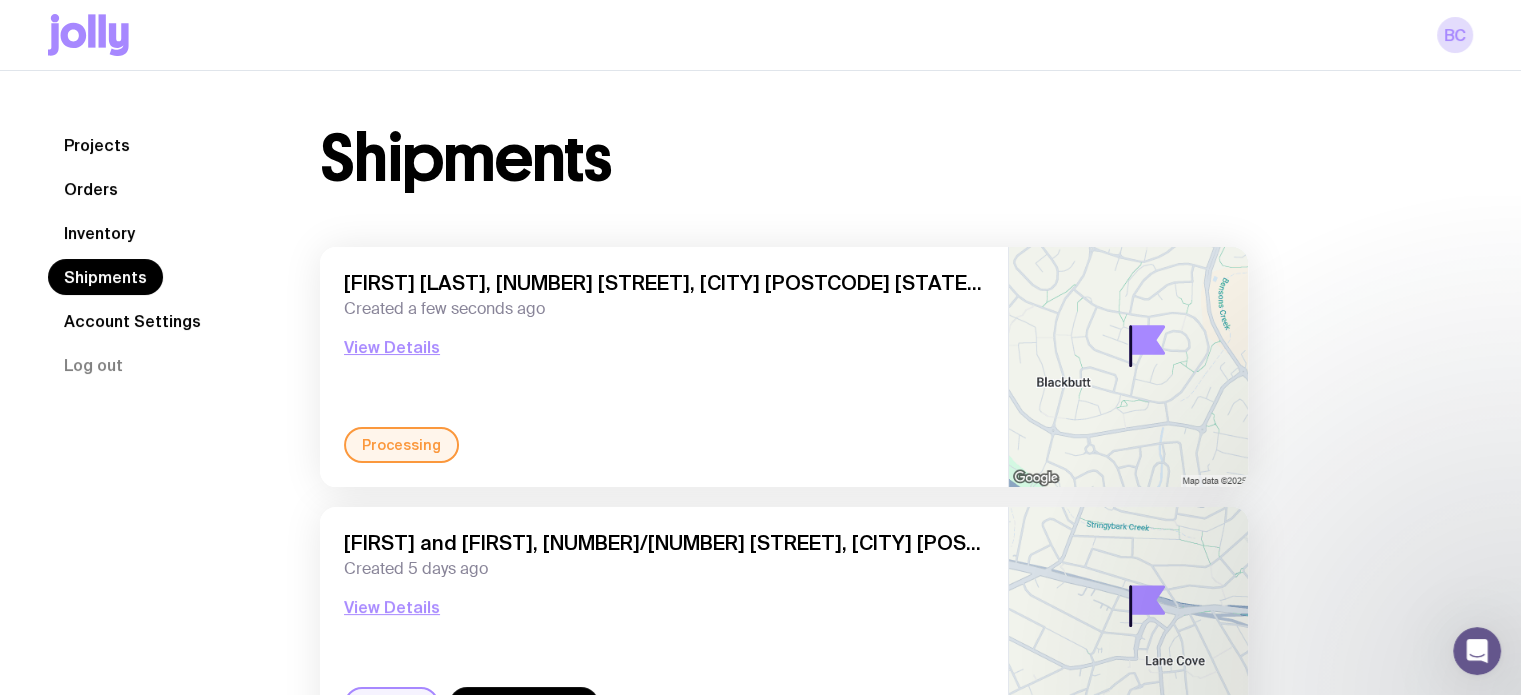 click at bounding box center [1477, 651] 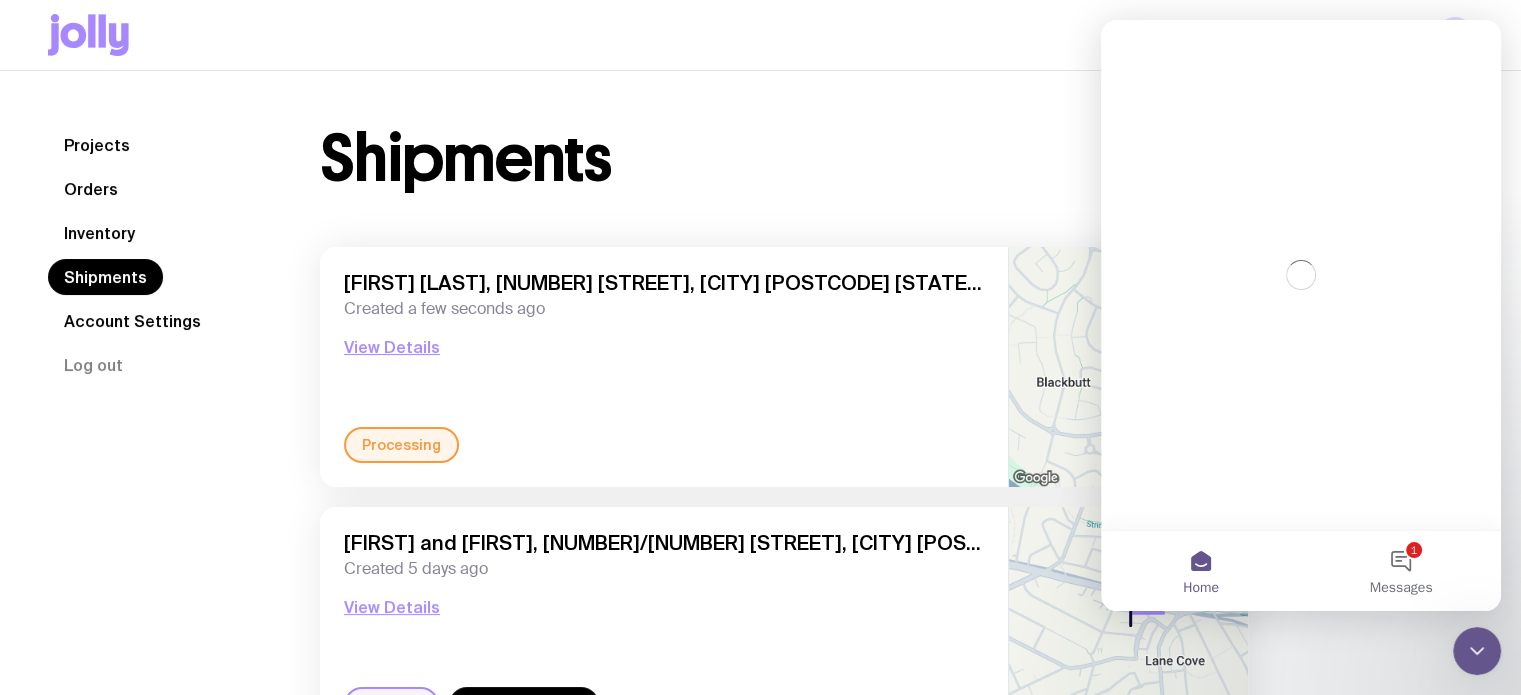 scroll, scrollTop: 0, scrollLeft: 0, axis: both 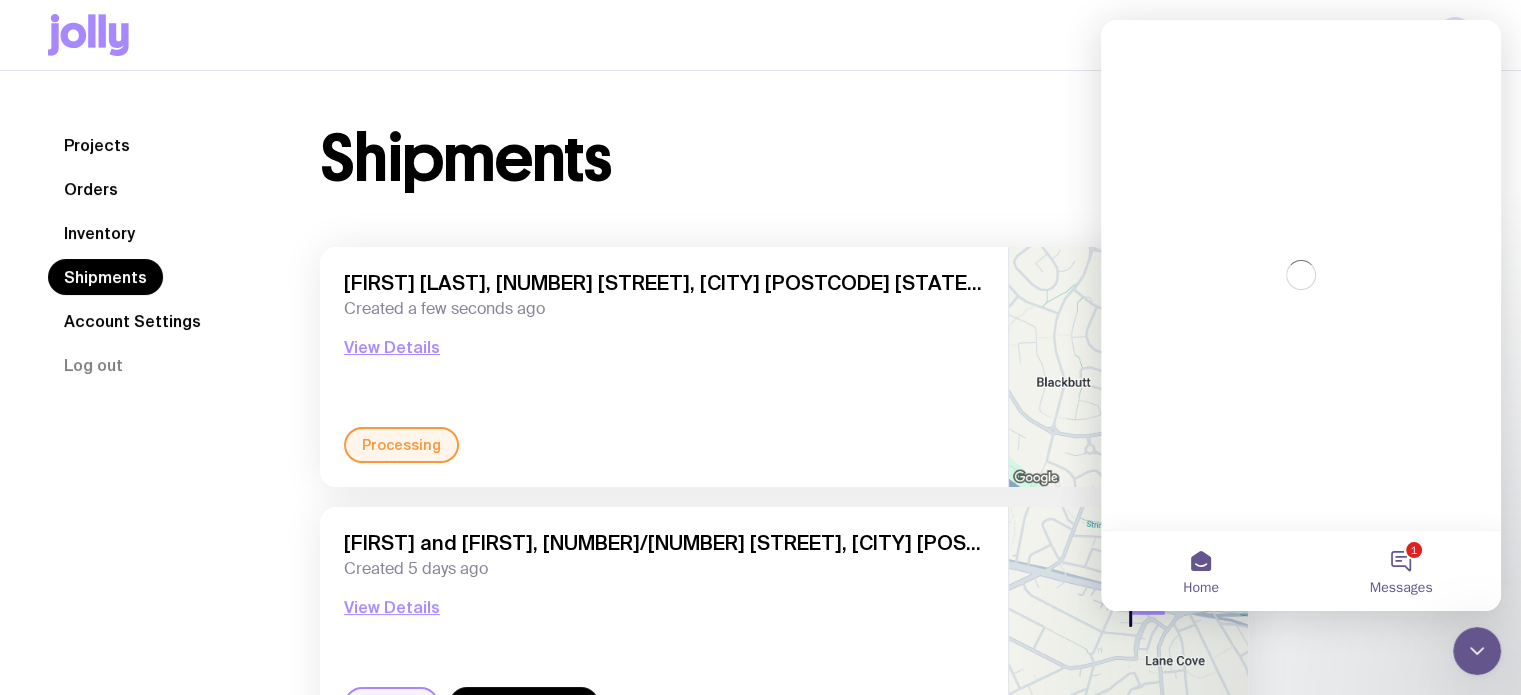 click on "1 Messages" at bounding box center (1401, 571) 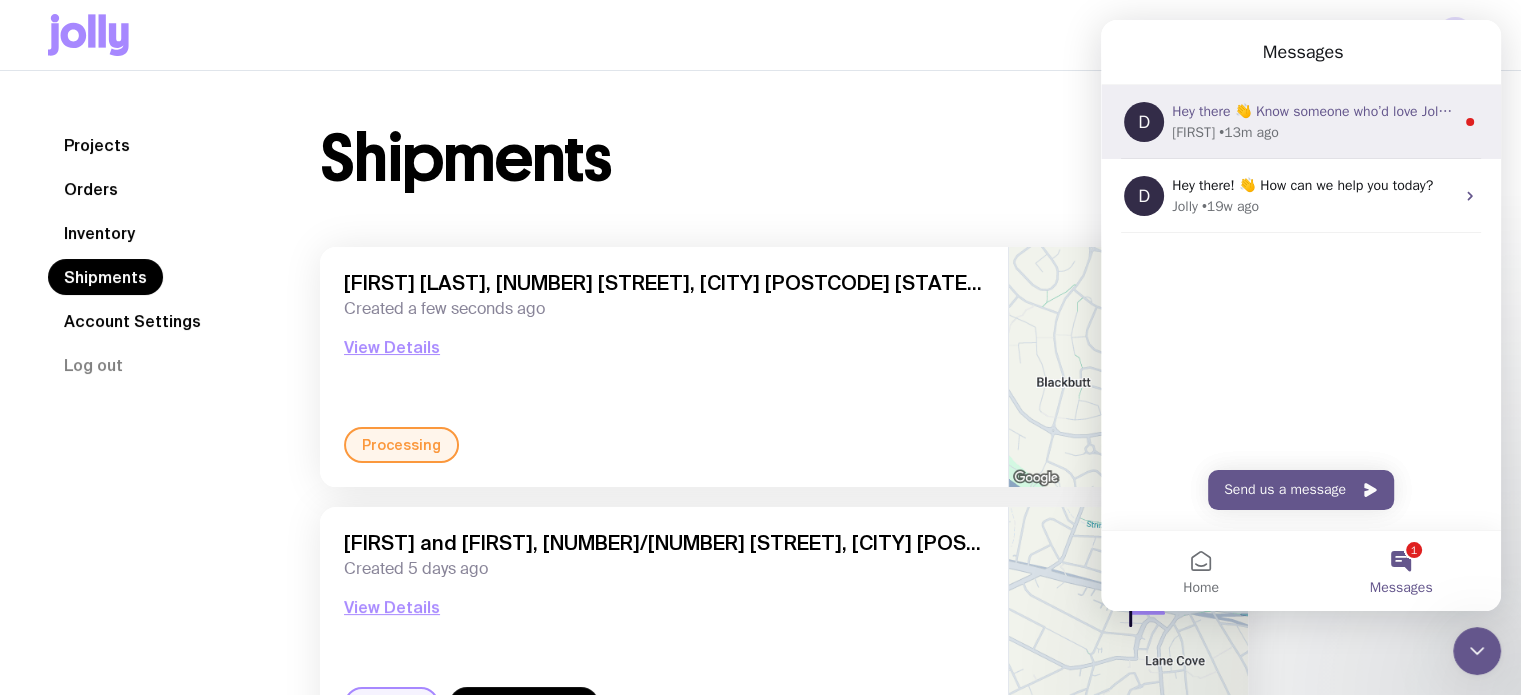 click on "[FIRST] • [TIME] ago" at bounding box center (1313, 132) 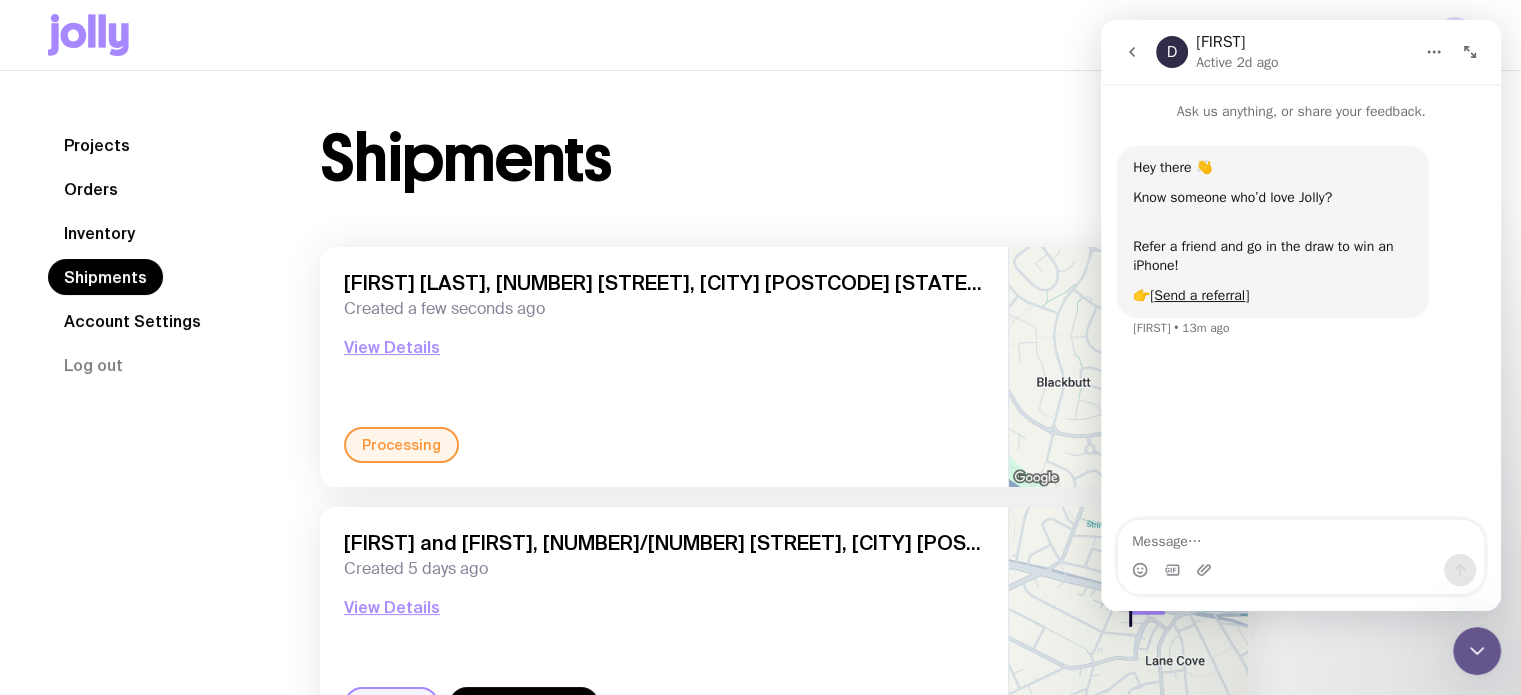 click 